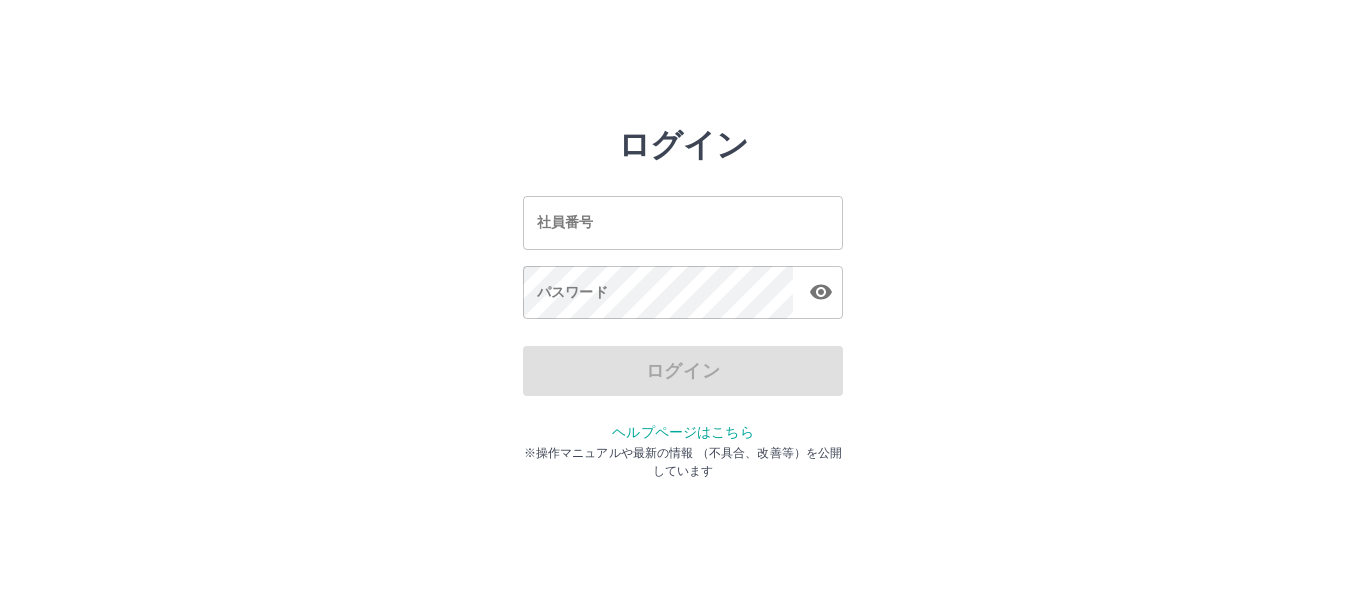 scroll, scrollTop: 0, scrollLeft: 0, axis: both 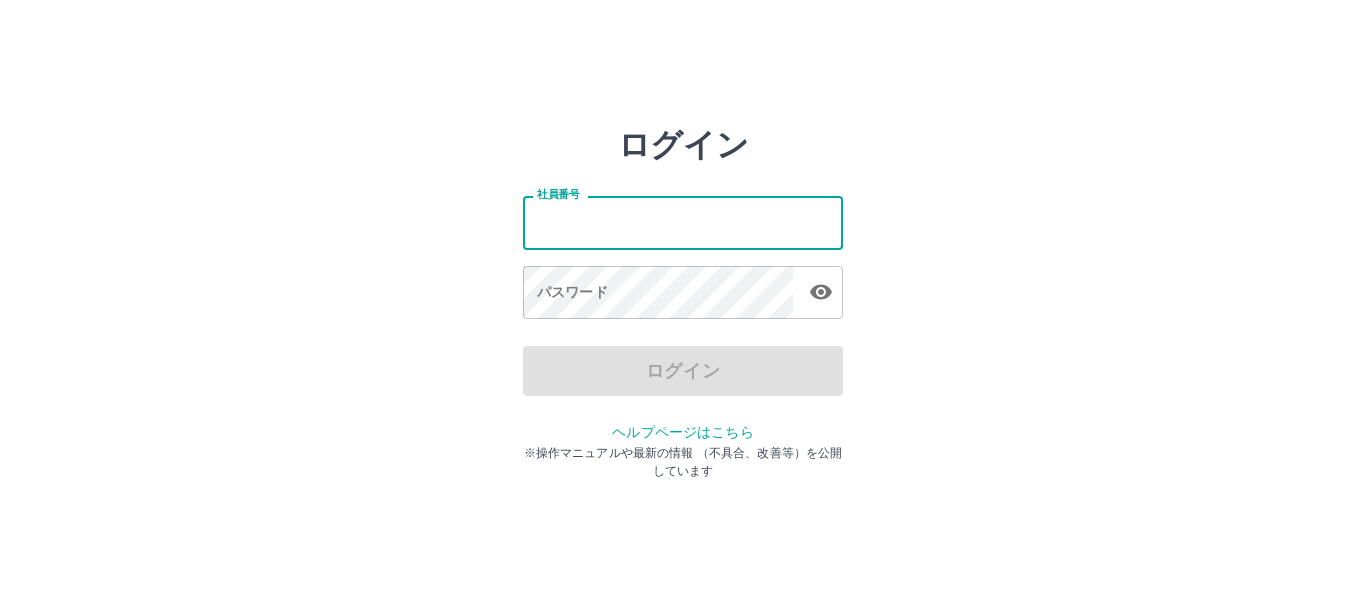 click on "社員番号" at bounding box center [683, 222] 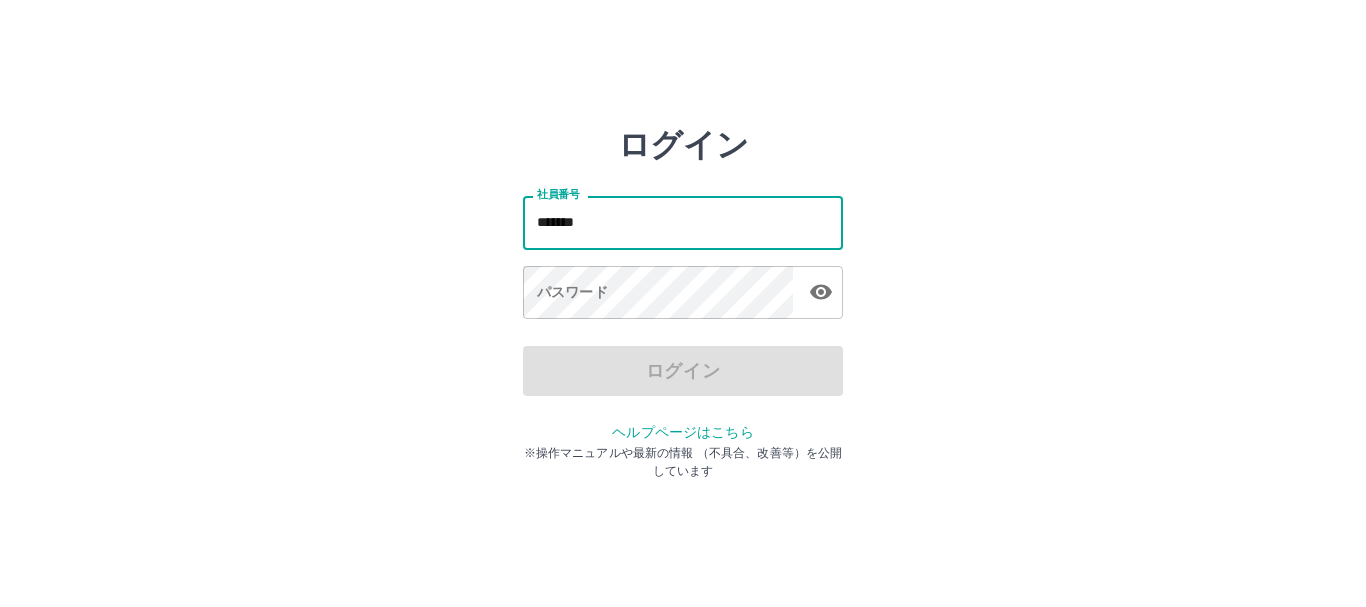 type on "*******" 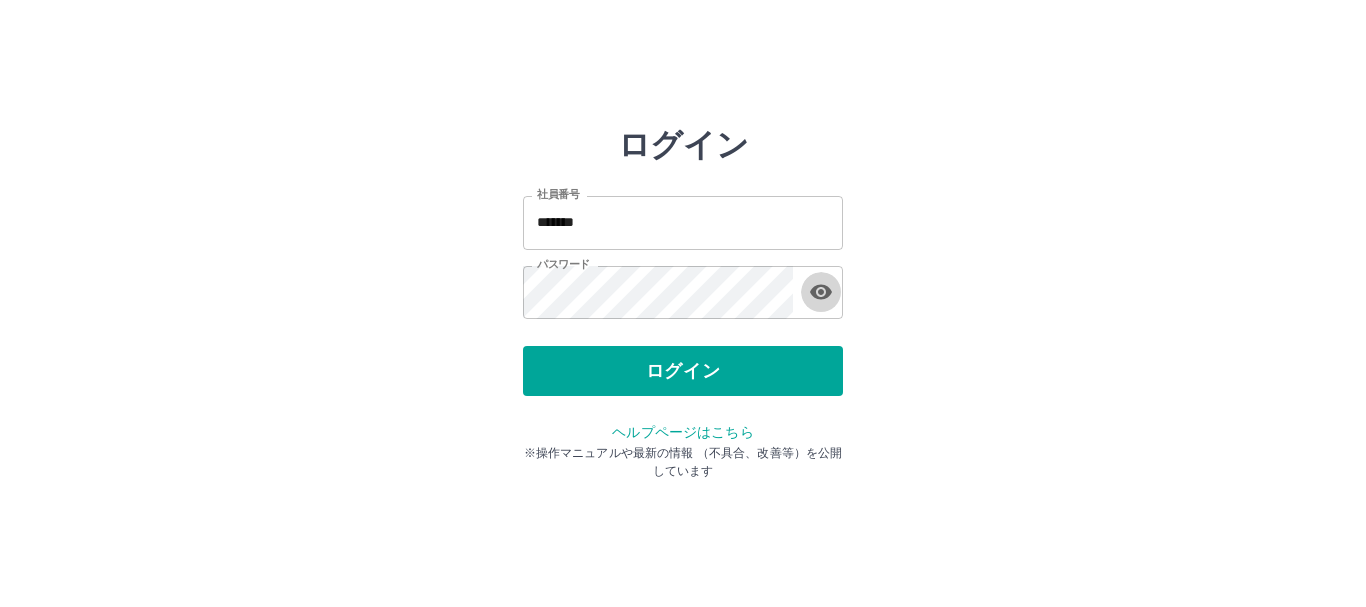 type 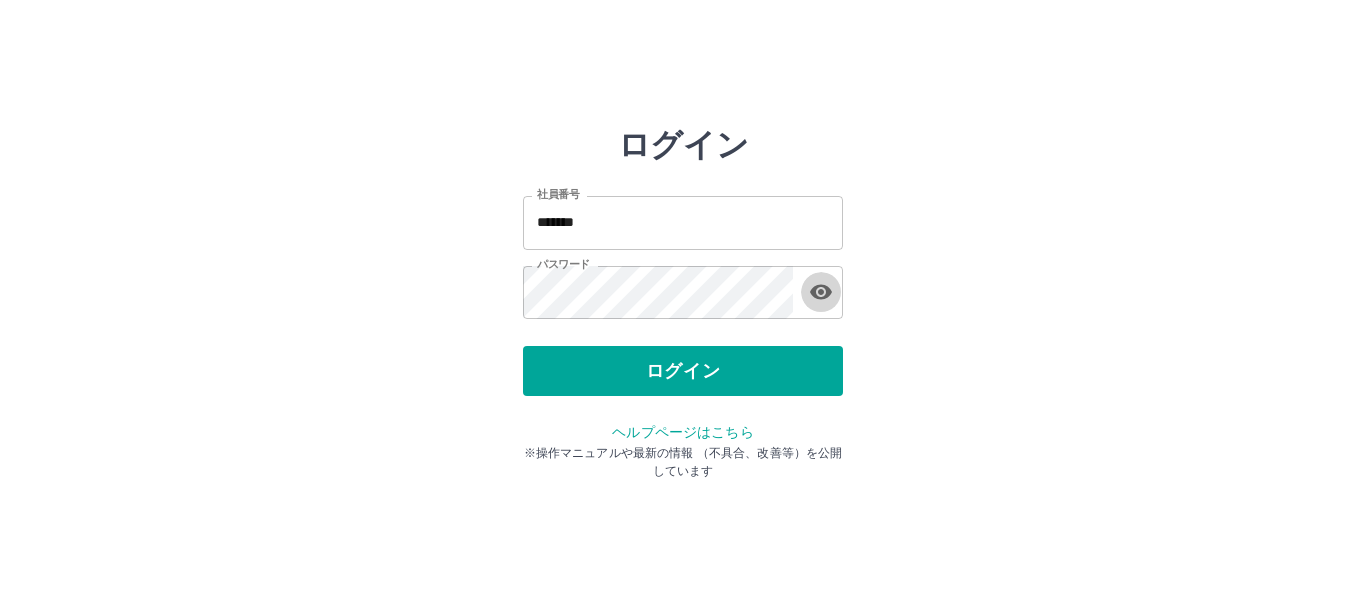 type 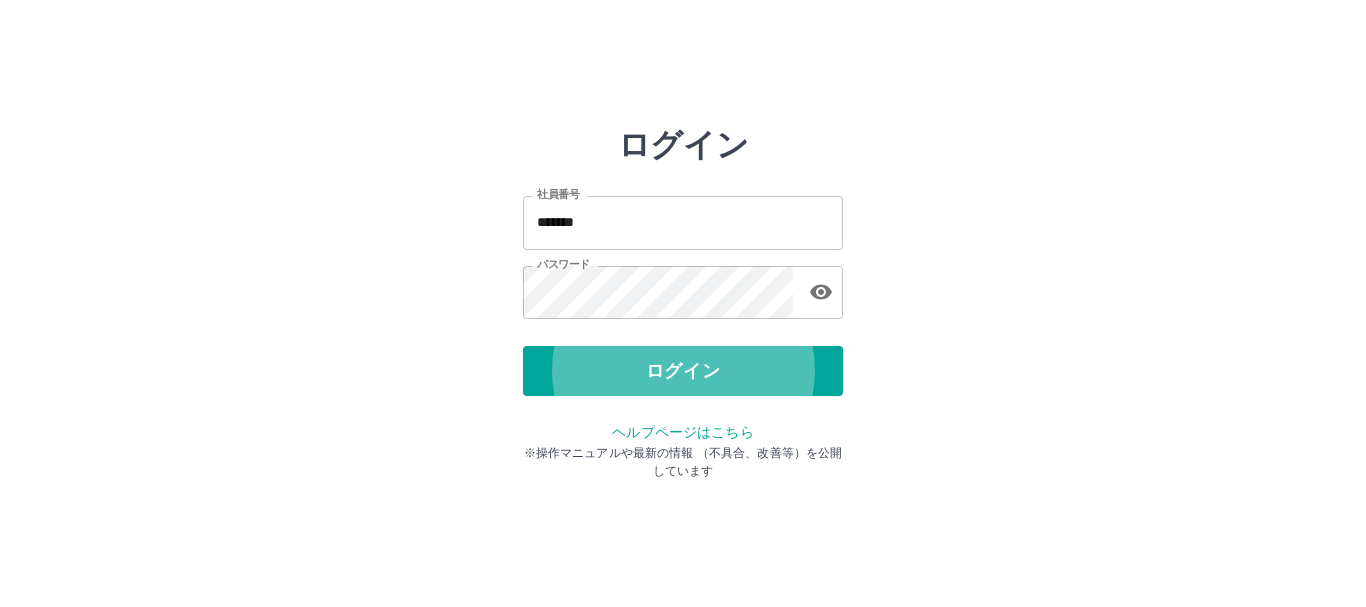 click on "ログイン" at bounding box center (683, 371) 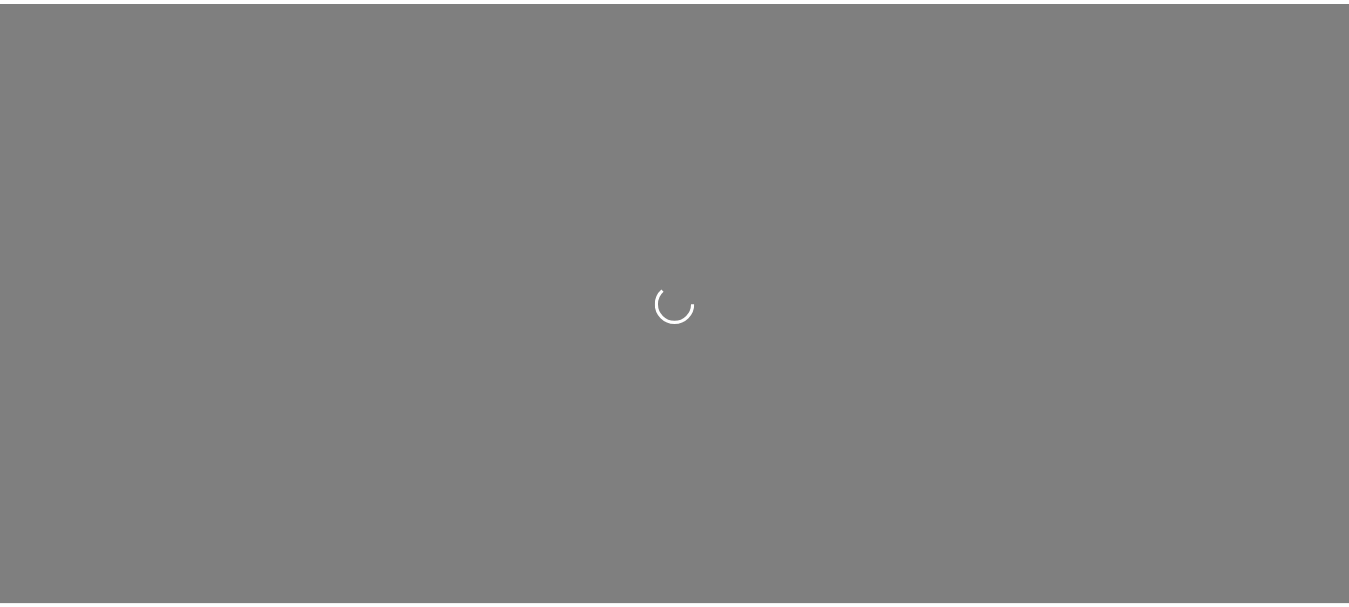scroll, scrollTop: 0, scrollLeft: 0, axis: both 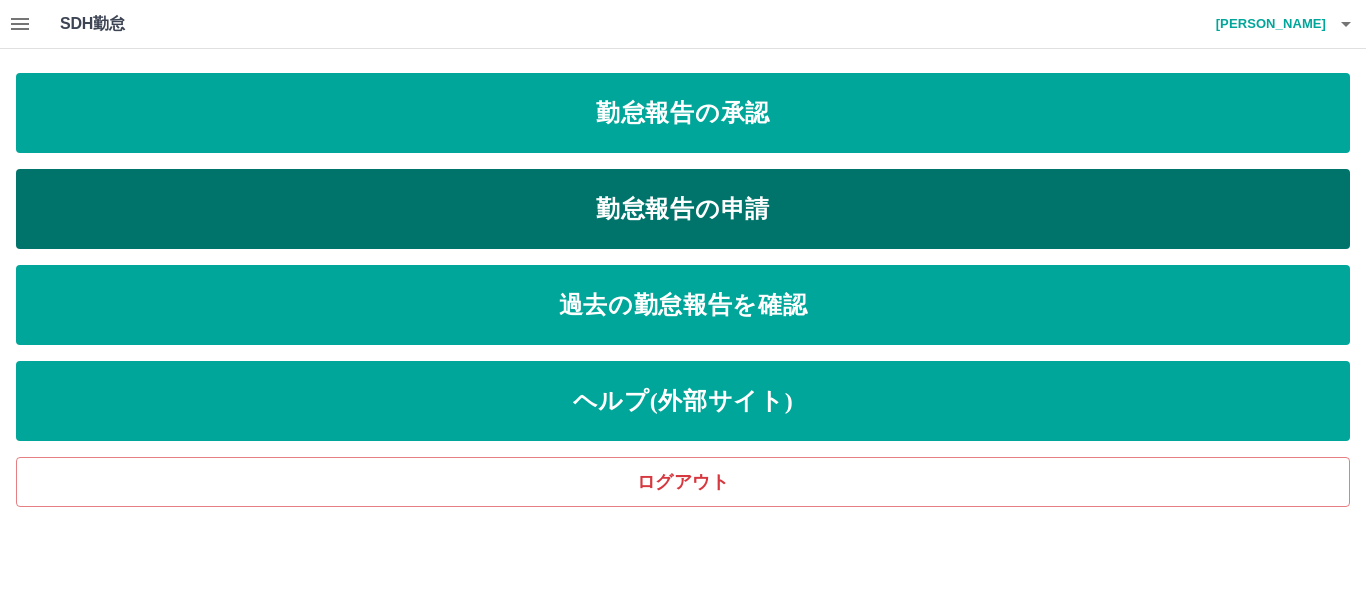 click on "勤怠報告の申請" at bounding box center [683, 209] 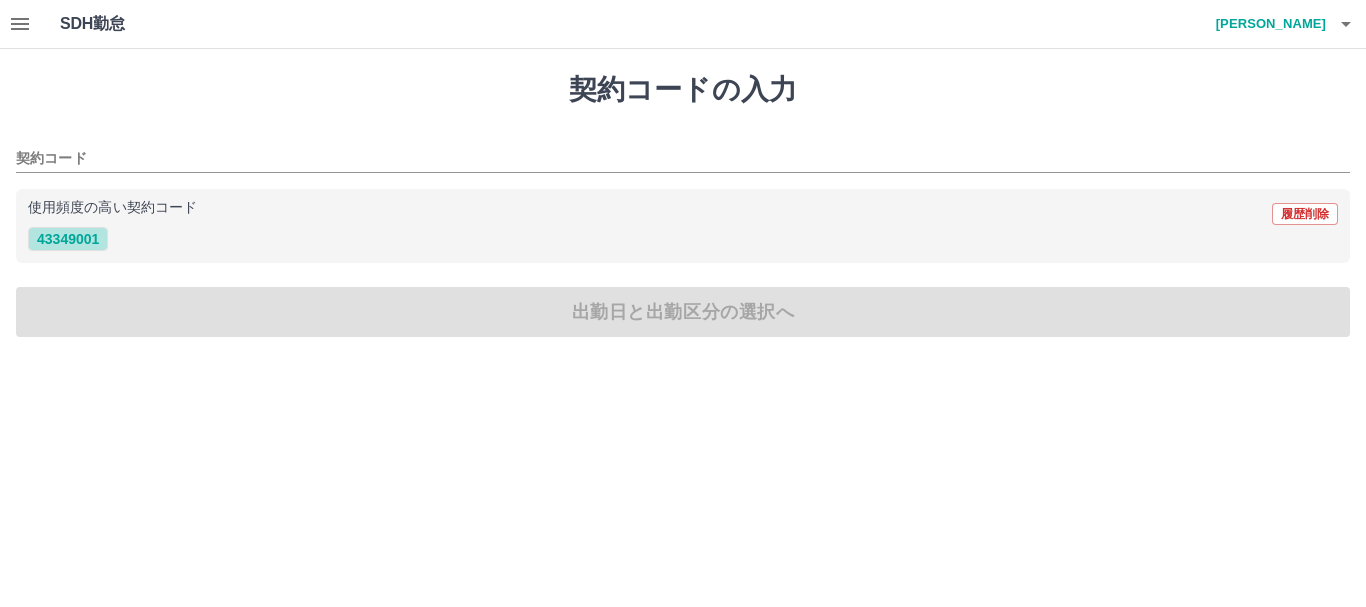 click on "43349001" at bounding box center [68, 239] 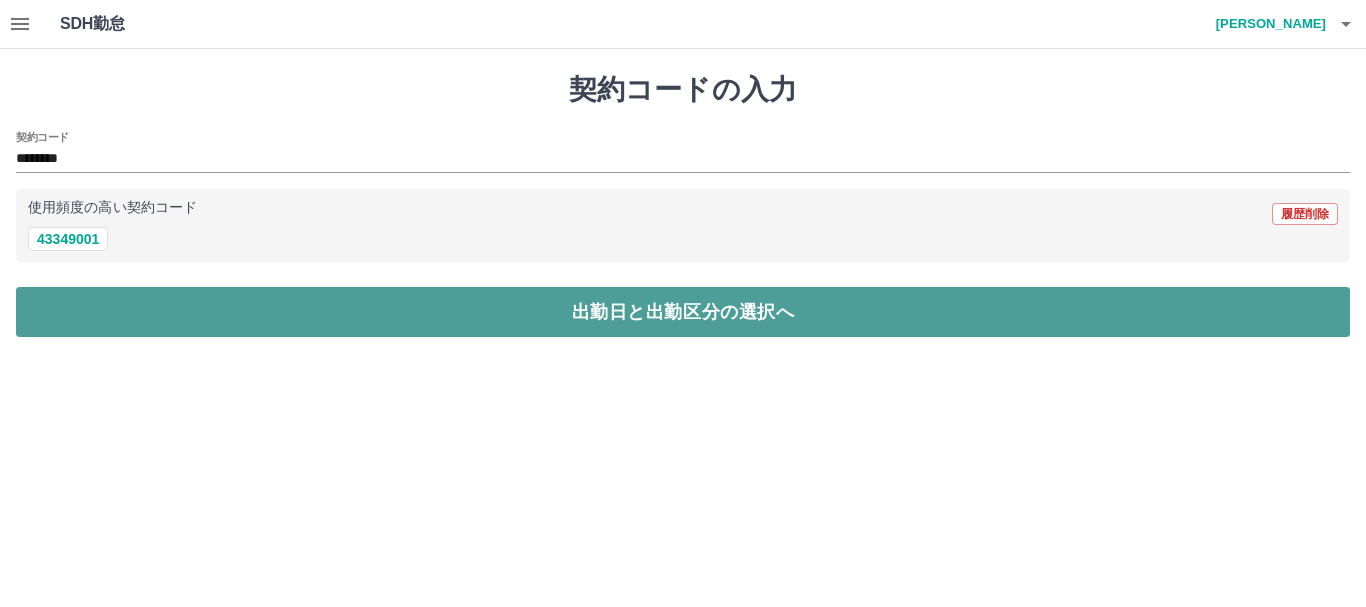click on "出勤日と出勤区分の選択へ" at bounding box center [683, 312] 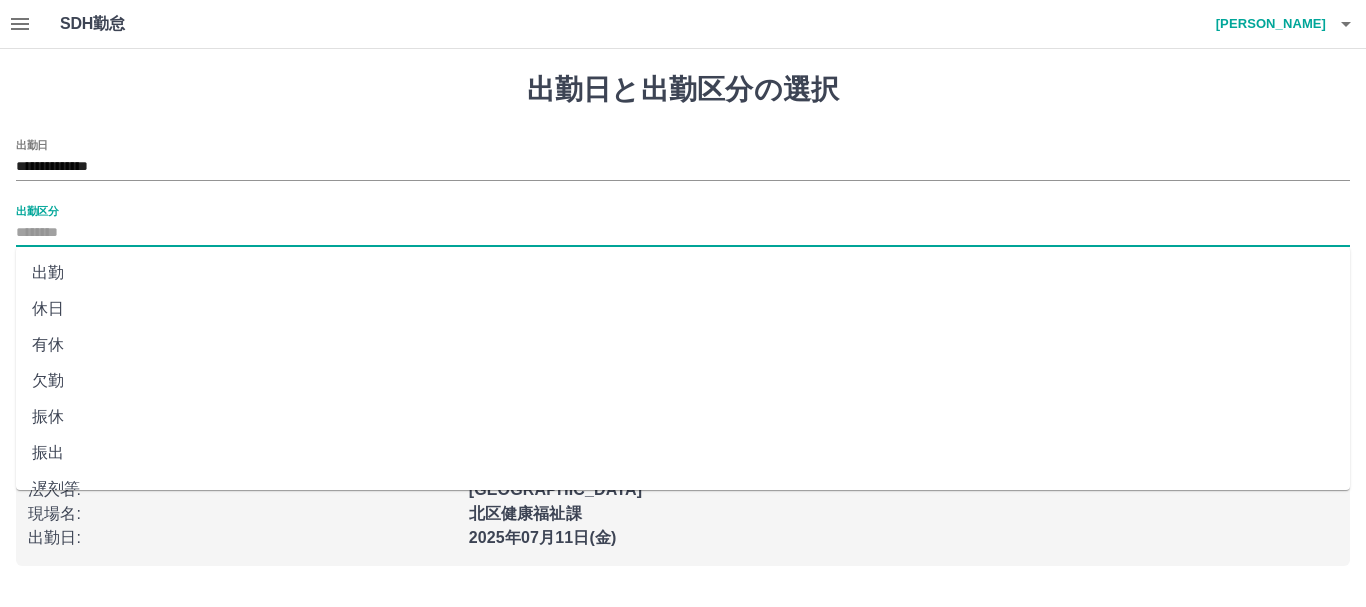 click on "出勤区分" at bounding box center [683, 233] 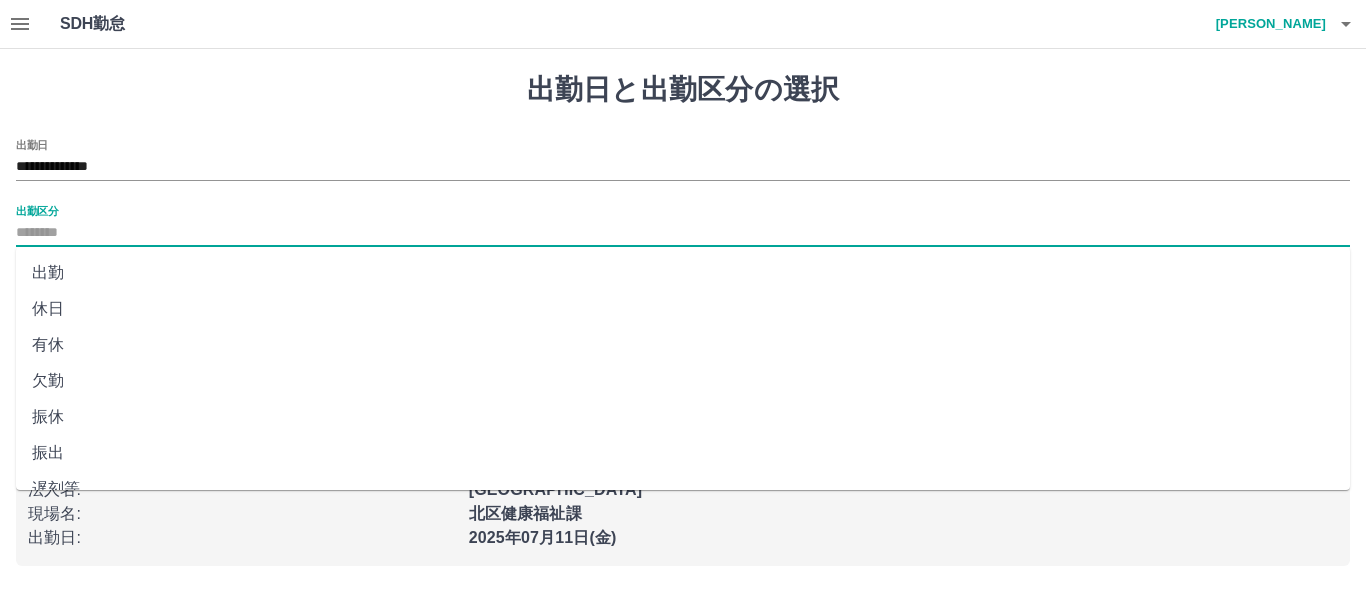 click on "出勤" at bounding box center (683, 273) 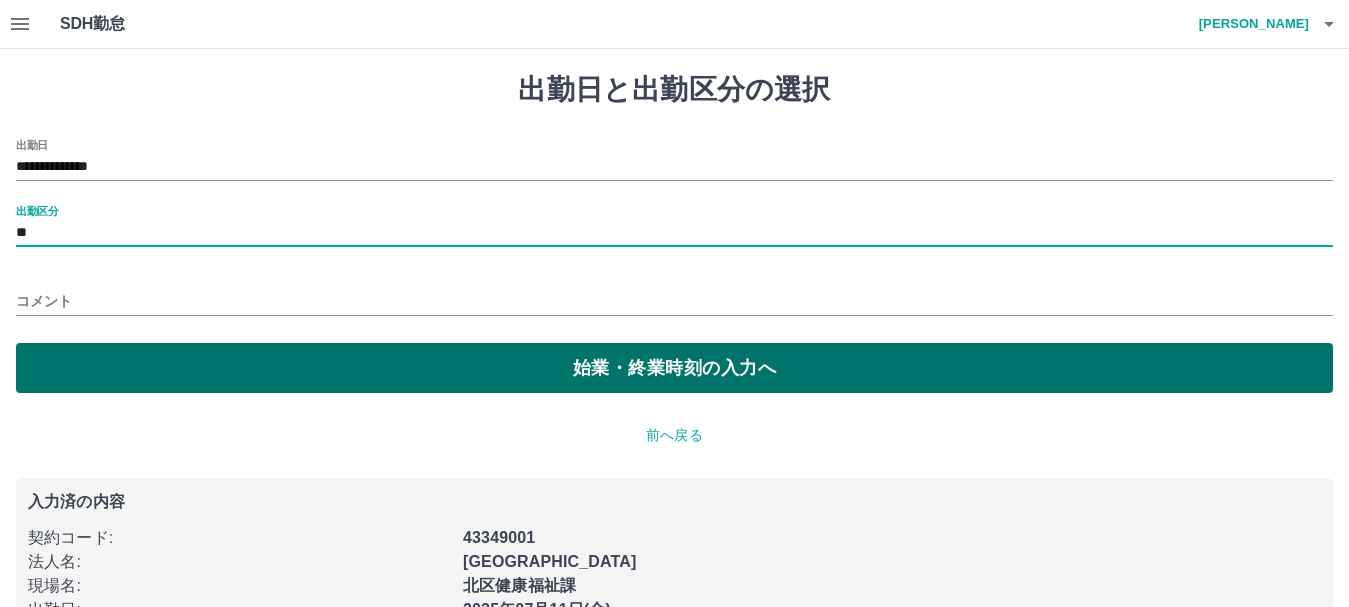 click on "始業・終業時刻の入力へ" at bounding box center [674, 368] 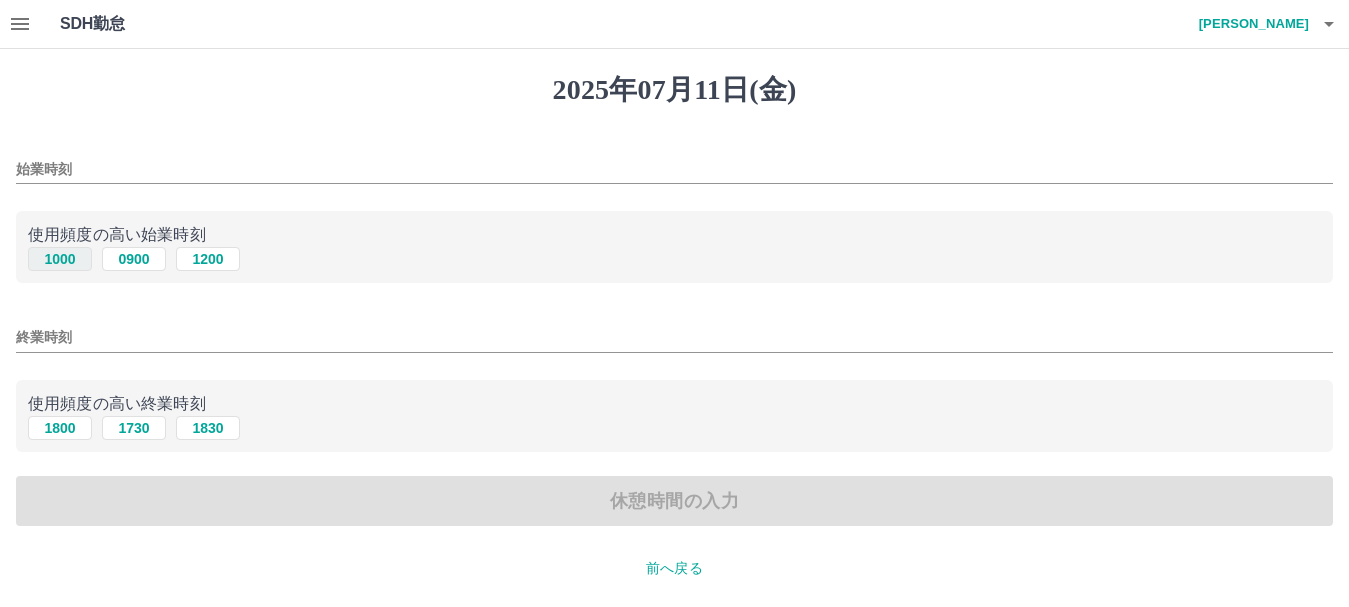 click on "1000" at bounding box center (60, 259) 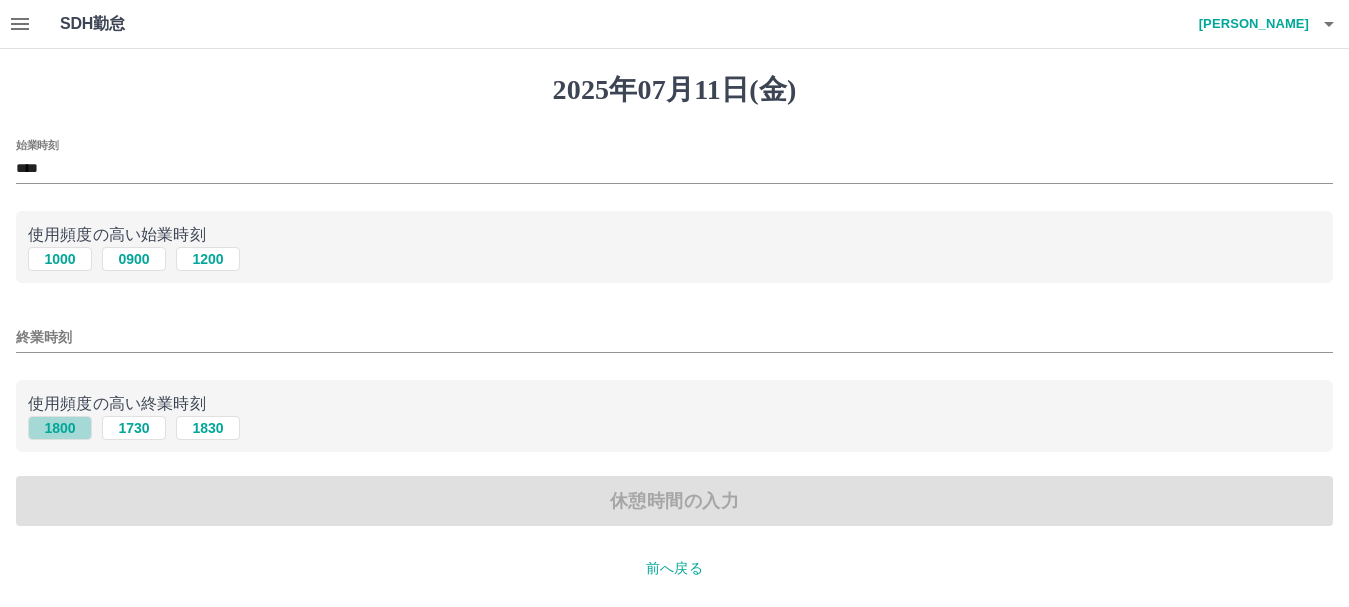 click on "1800" at bounding box center (60, 428) 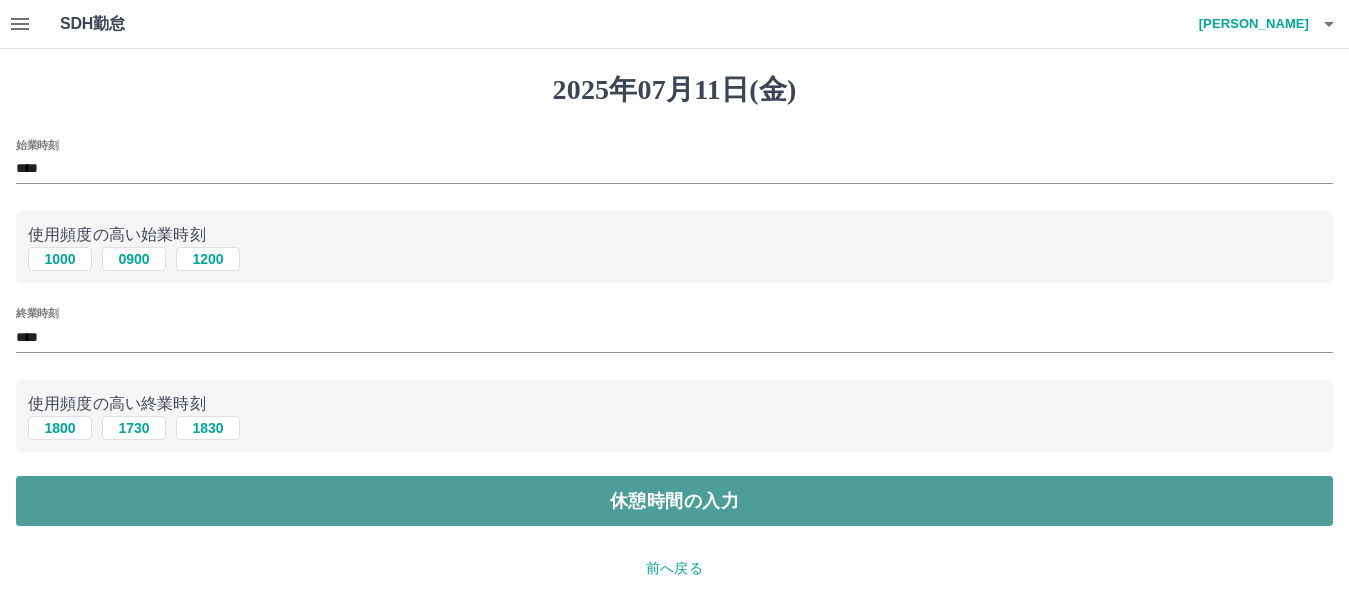 click on "休憩時間の入力" at bounding box center (674, 501) 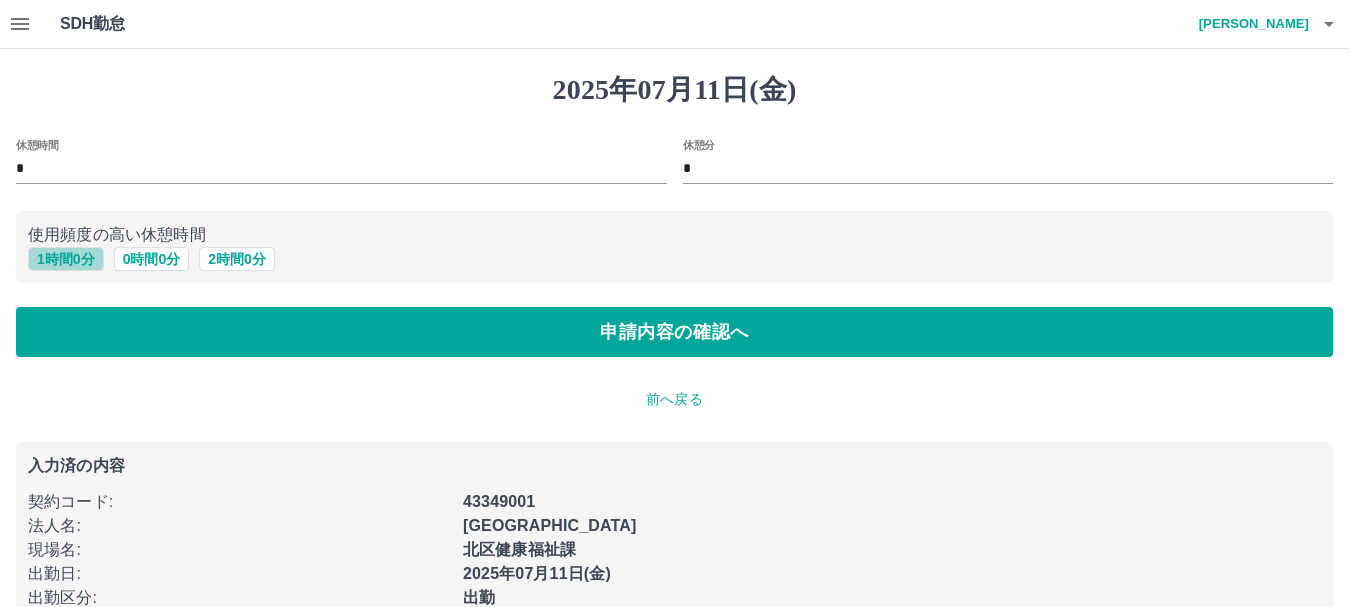 click on "1 時間 0 分" at bounding box center [66, 259] 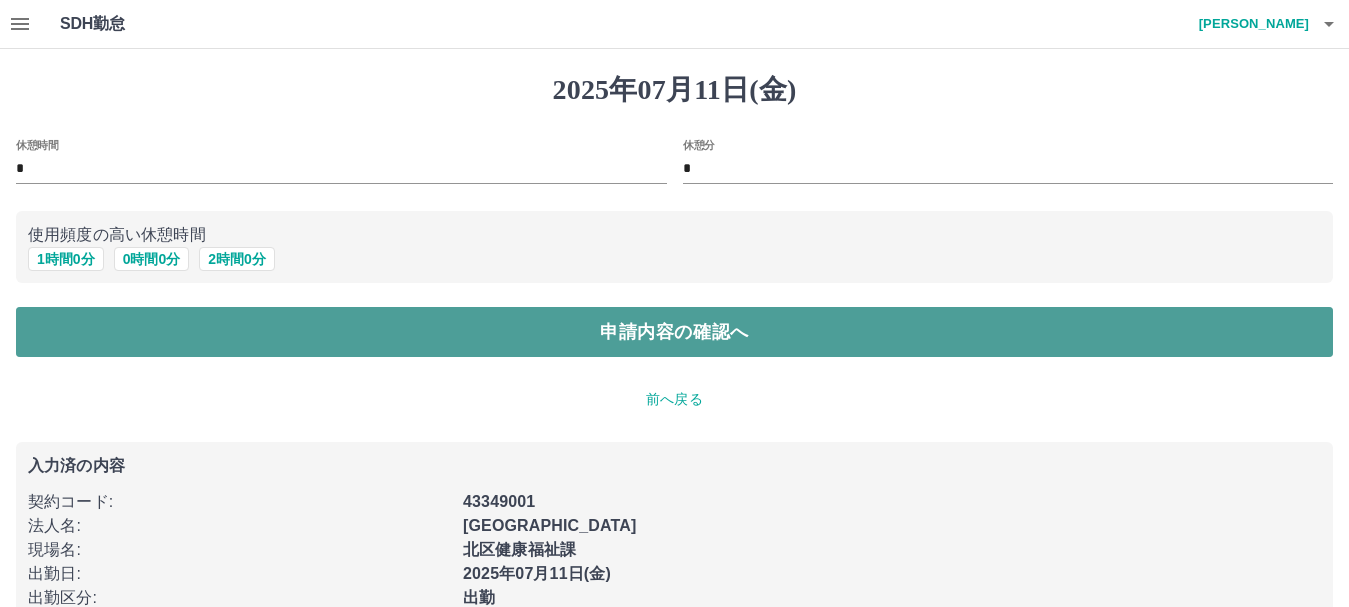 click on "申請内容の確認へ" at bounding box center (674, 332) 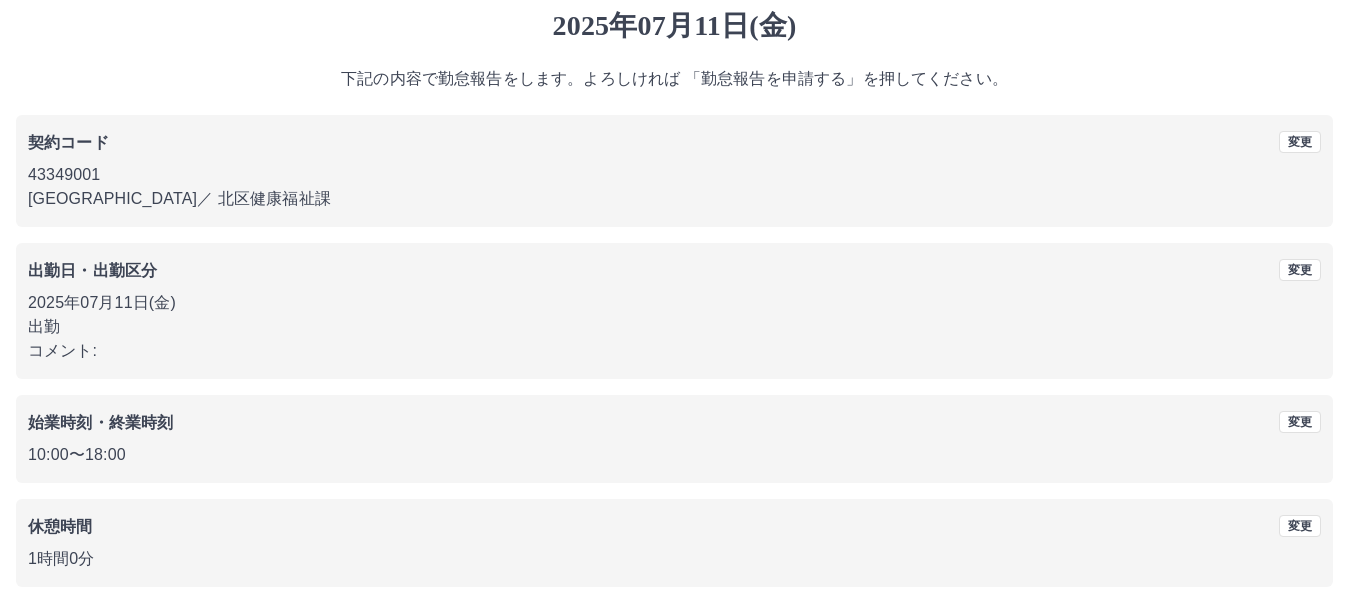 scroll, scrollTop: 142, scrollLeft: 0, axis: vertical 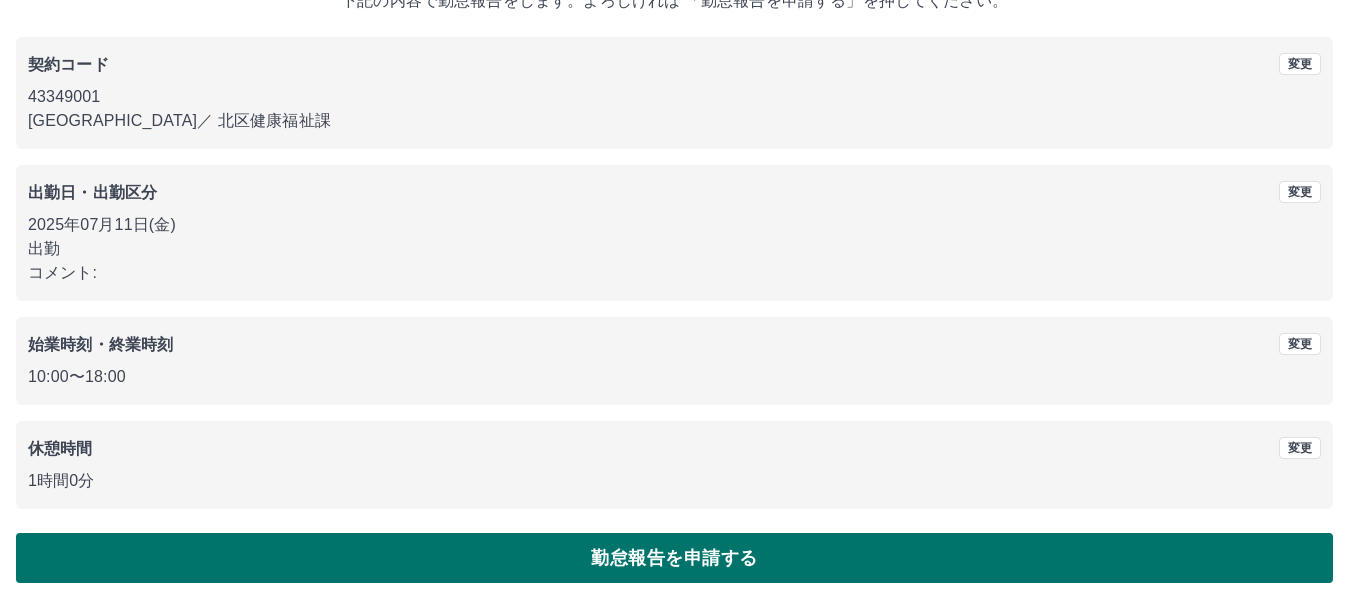 click on "勤怠報告を申請する" at bounding box center [674, 558] 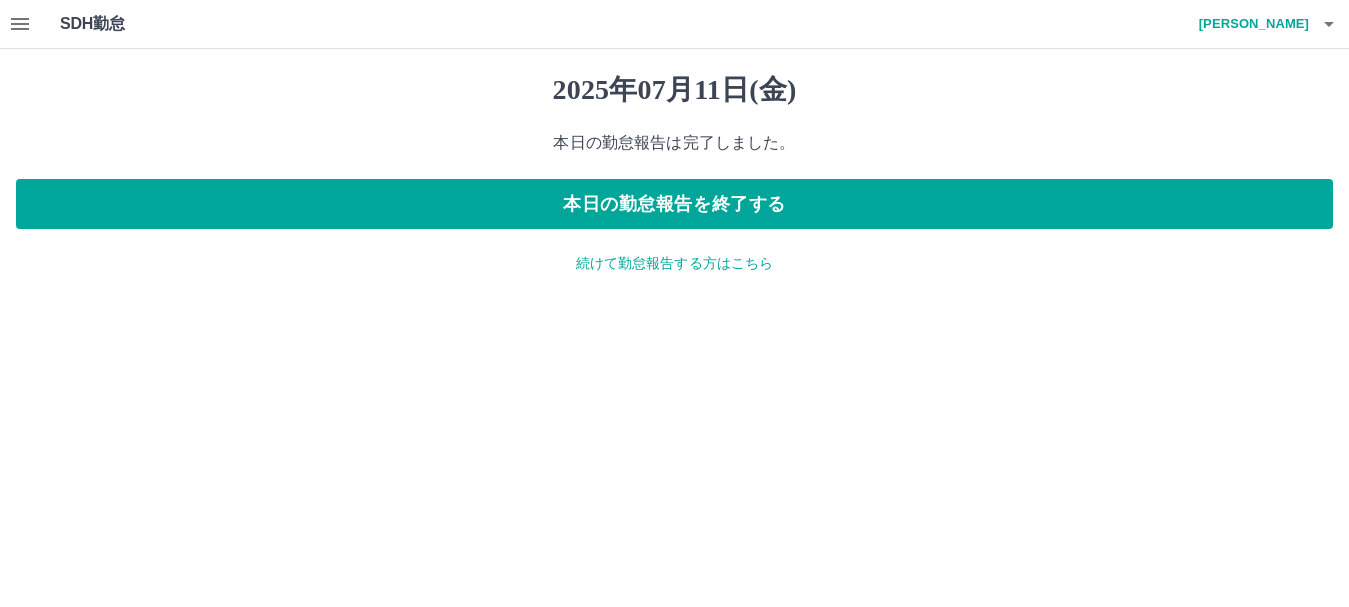 scroll, scrollTop: 0, scrollLeft: 0, axis: both 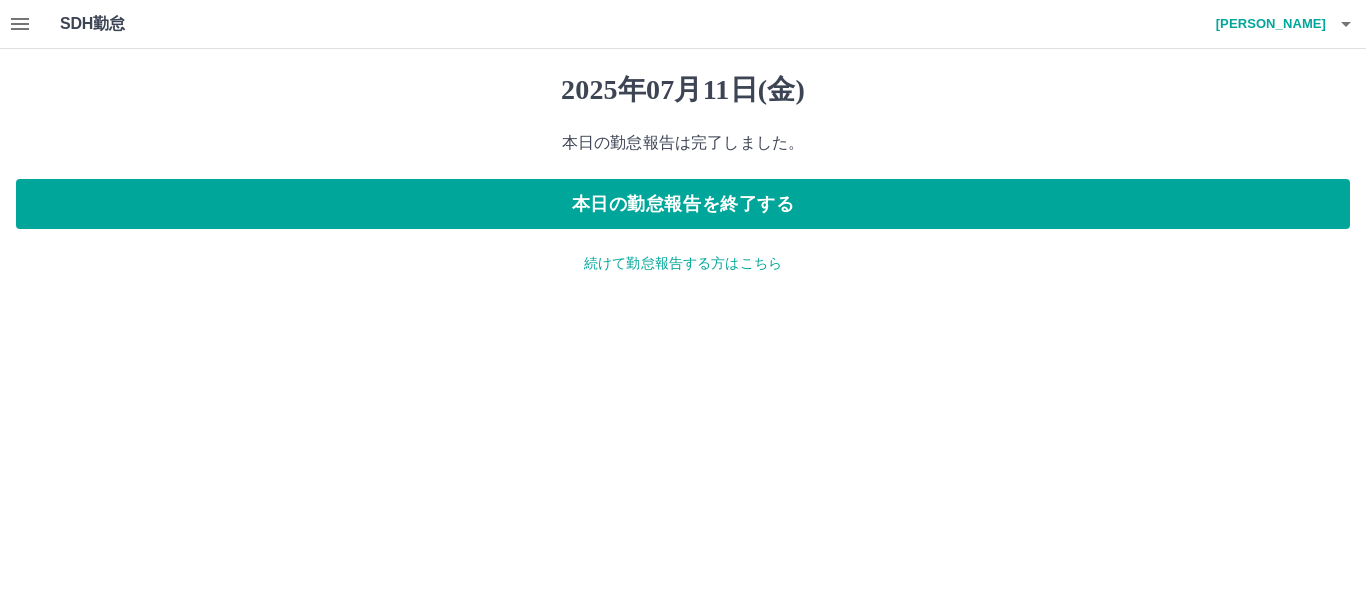 click on "続けて勤怠報告する方はこちら" at bounding box center (683, 263) 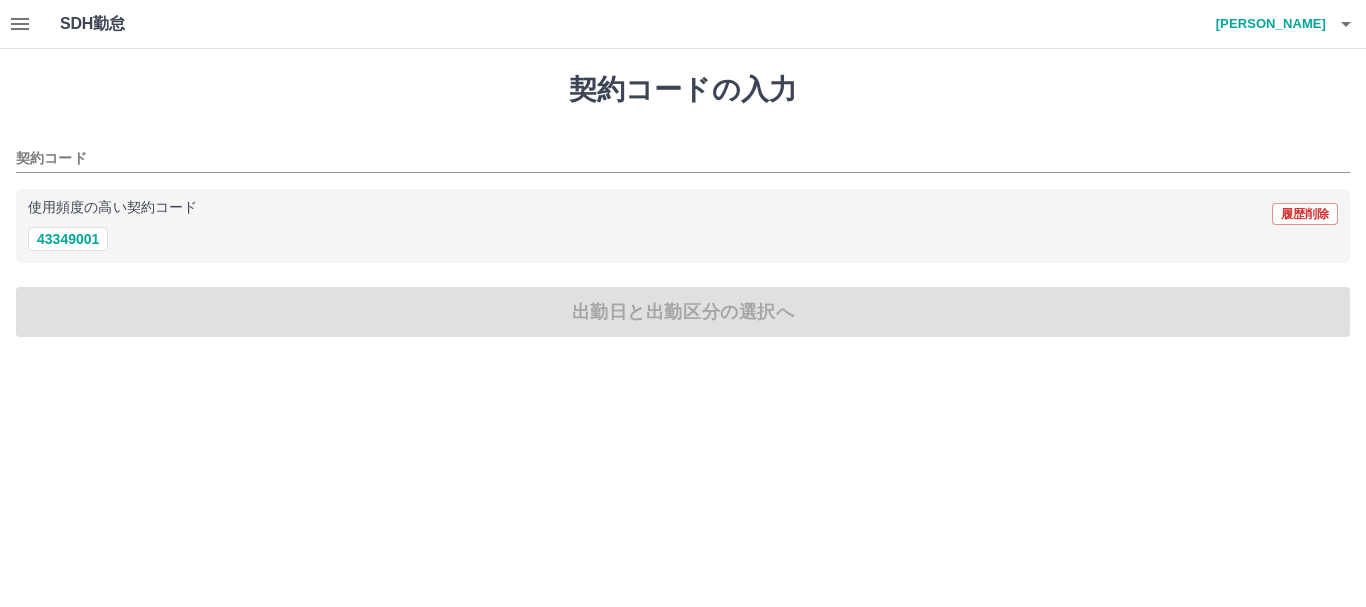 click on "43349001" at bounding box center (683, 239) 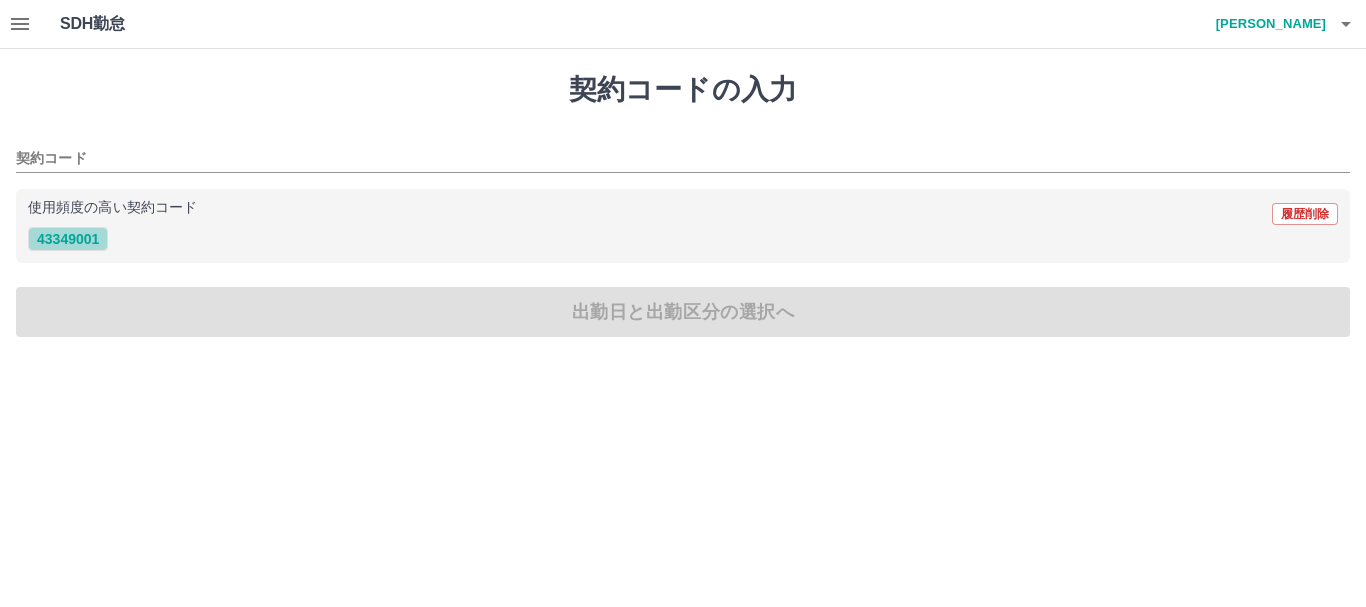 click on "43349001" at bounding box center [68, 239] 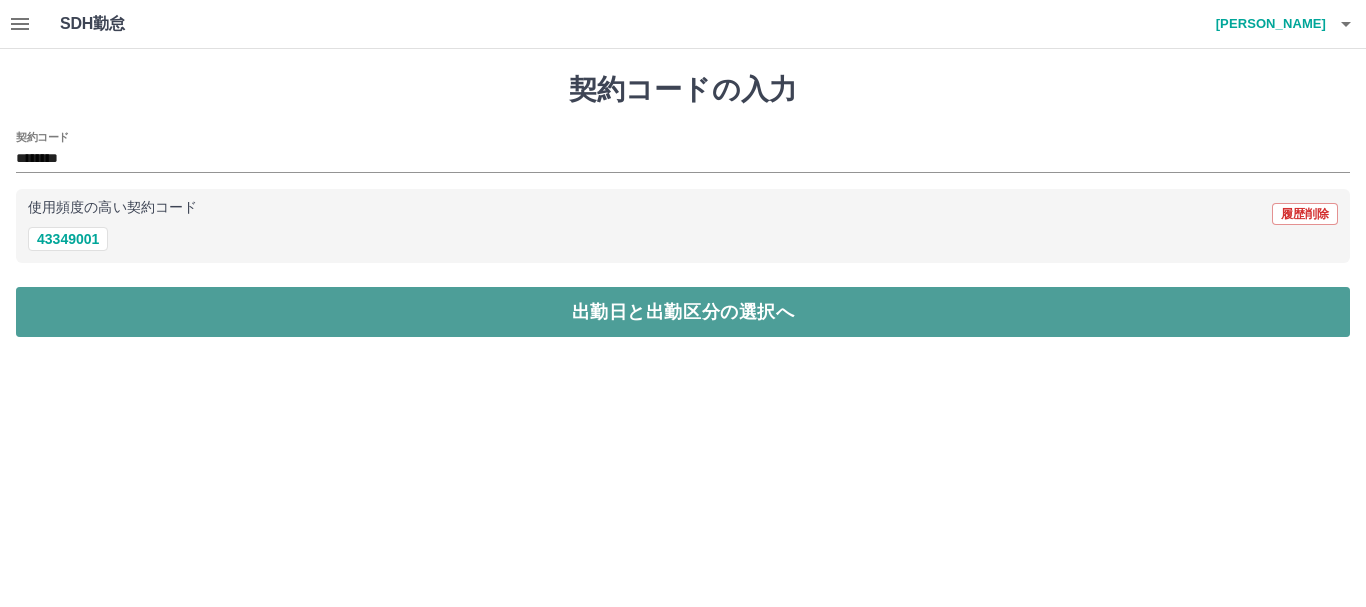 click on "出勤日と出勤区分の選択へ" at bounding box center (683, 312) 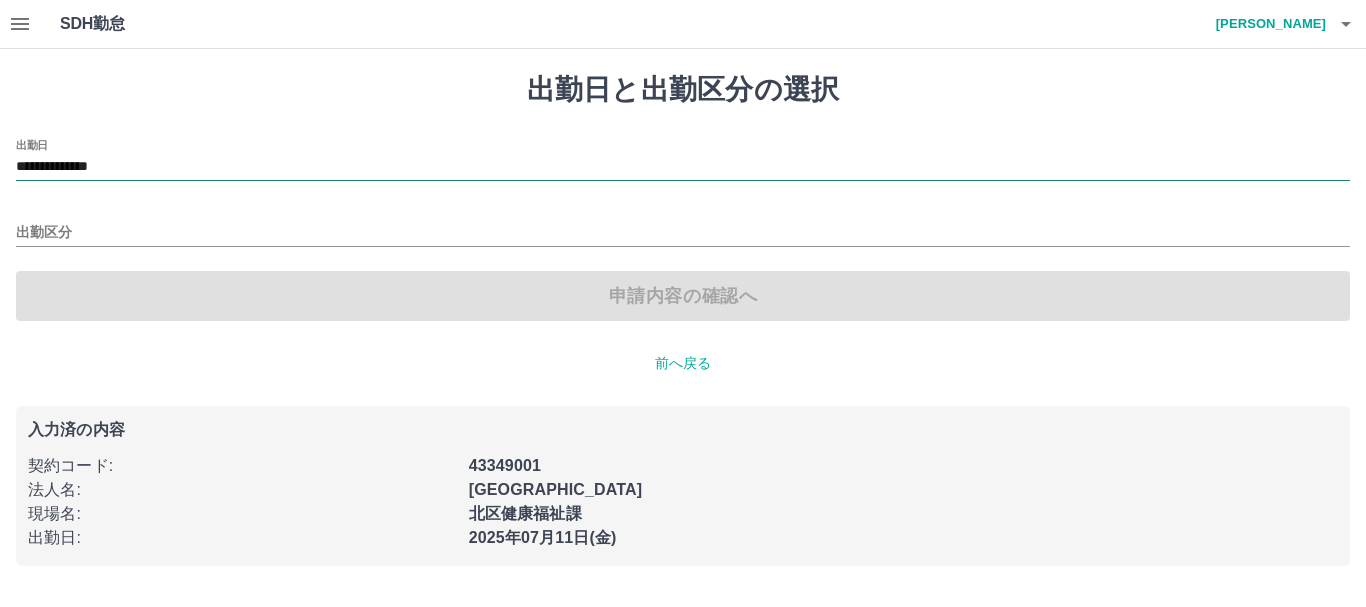 click on "**********" at bounding box center [683, 167] 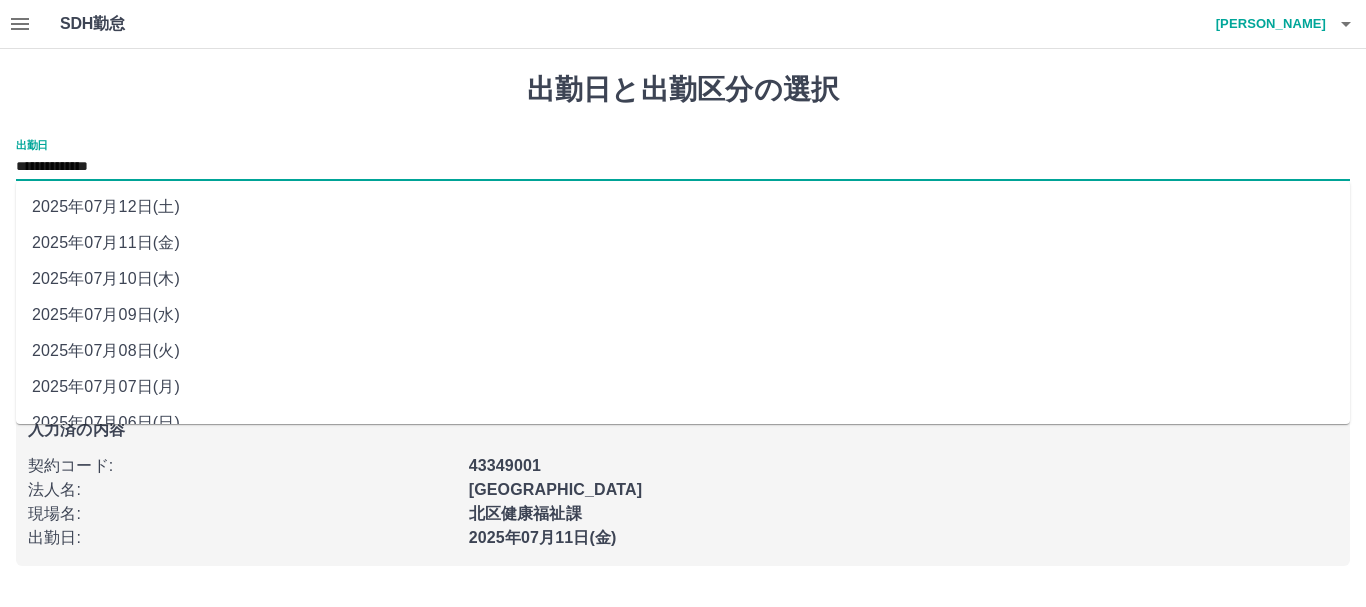 click on "2025年07月10日(木)" at bounding box center [683, 279] 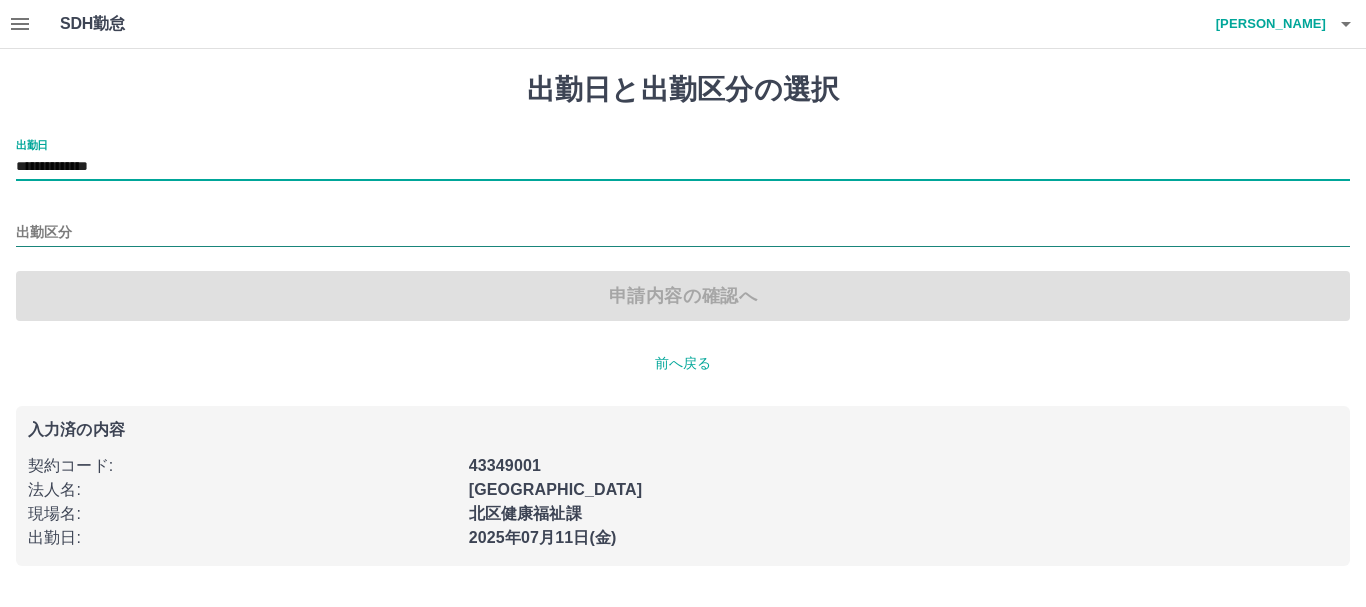click on "出勤区分" at bounding box center (683, 233) 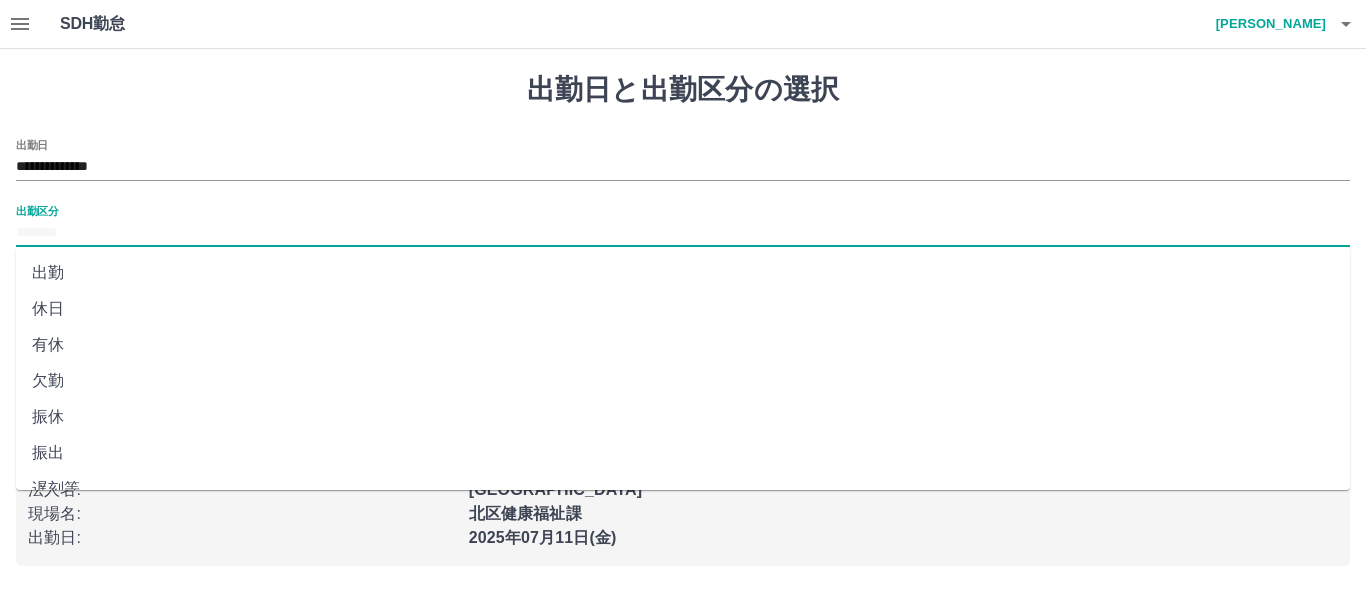 click on "出勤" at bounding box center [683, 273] 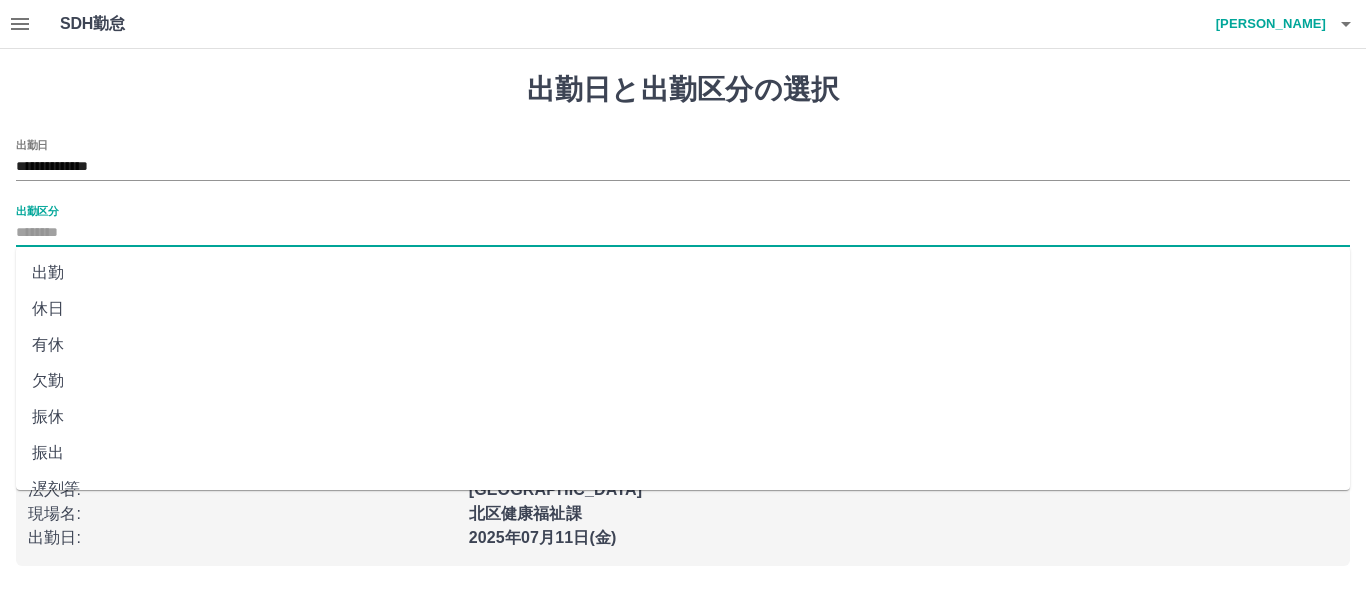 type on "**" 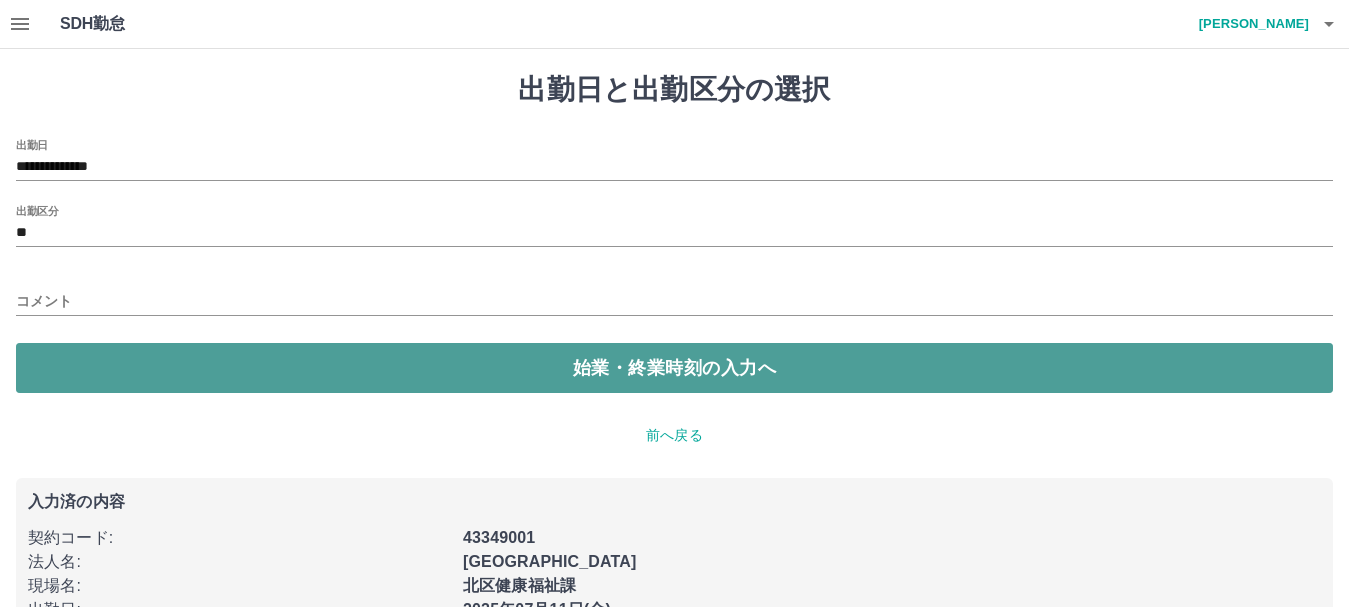 click on "始業・終業時刻の入力へ" at bounding box center (674, 368) 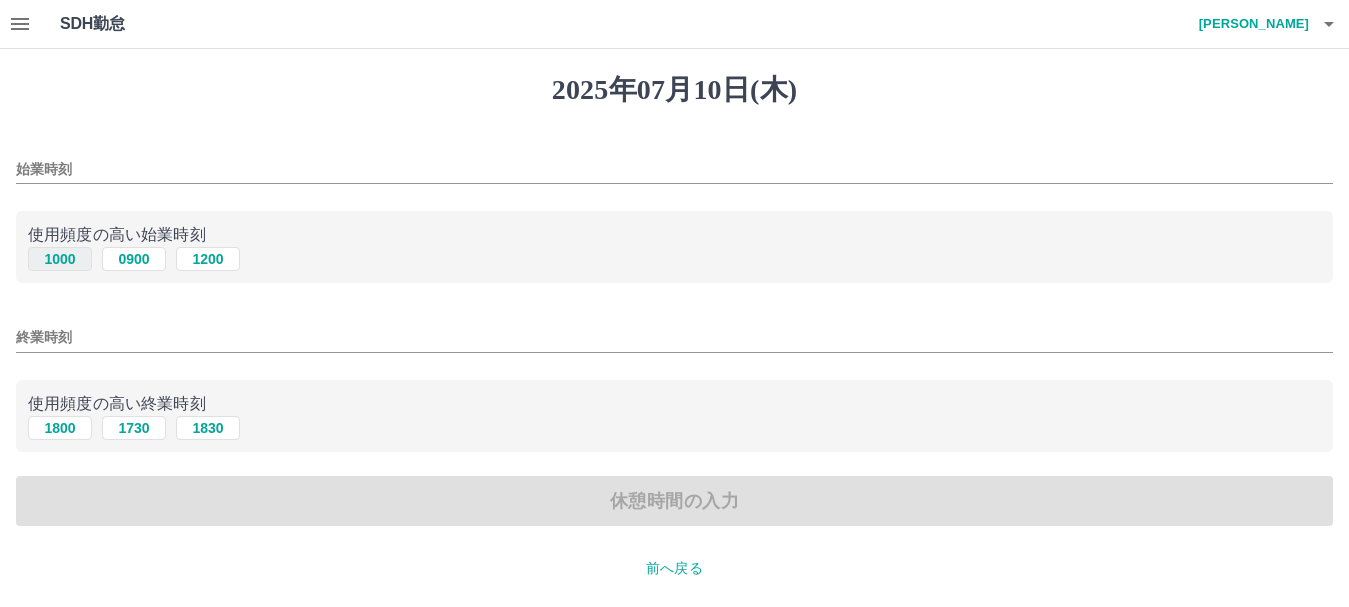 click on "1000" at bounding box center (60, 259) 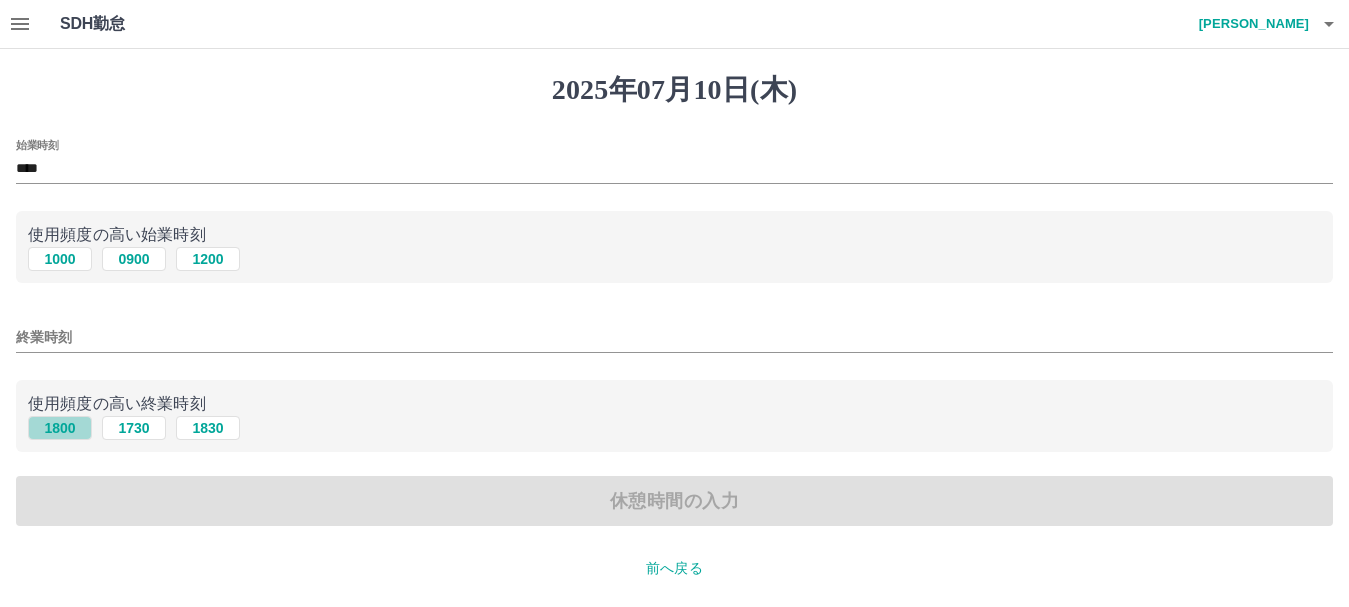 click on "1800" at bounding box center [60, 428] 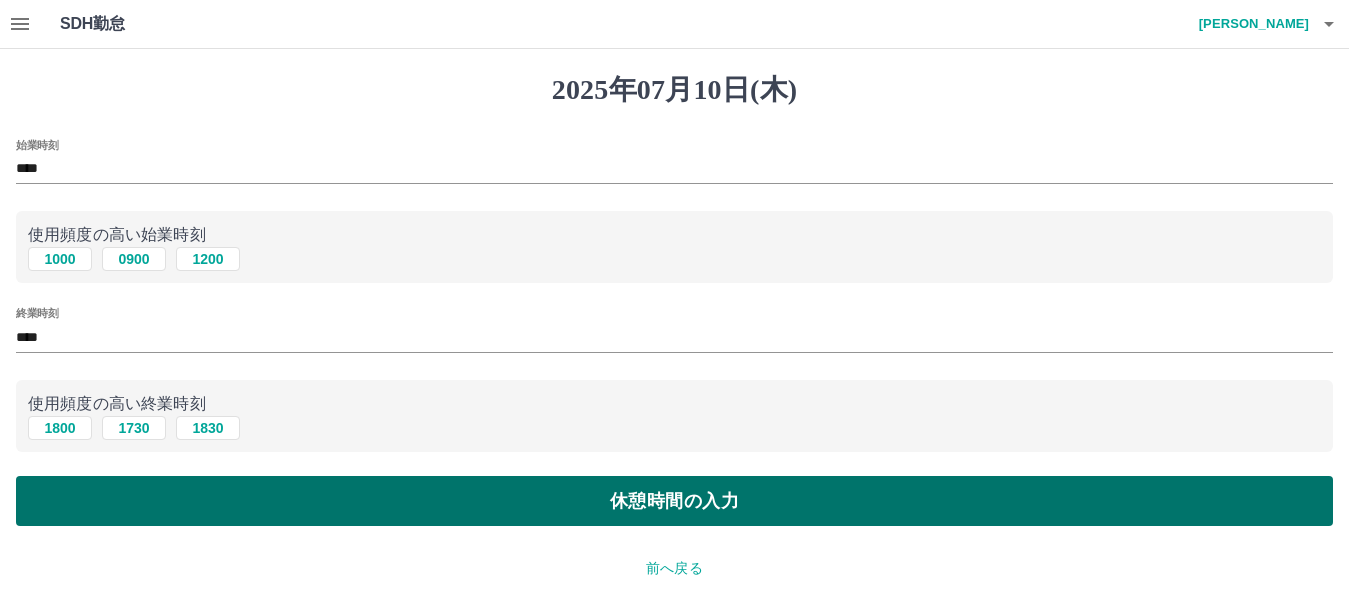 click on "休憩時間の入力" at bounding box center (674, 501) 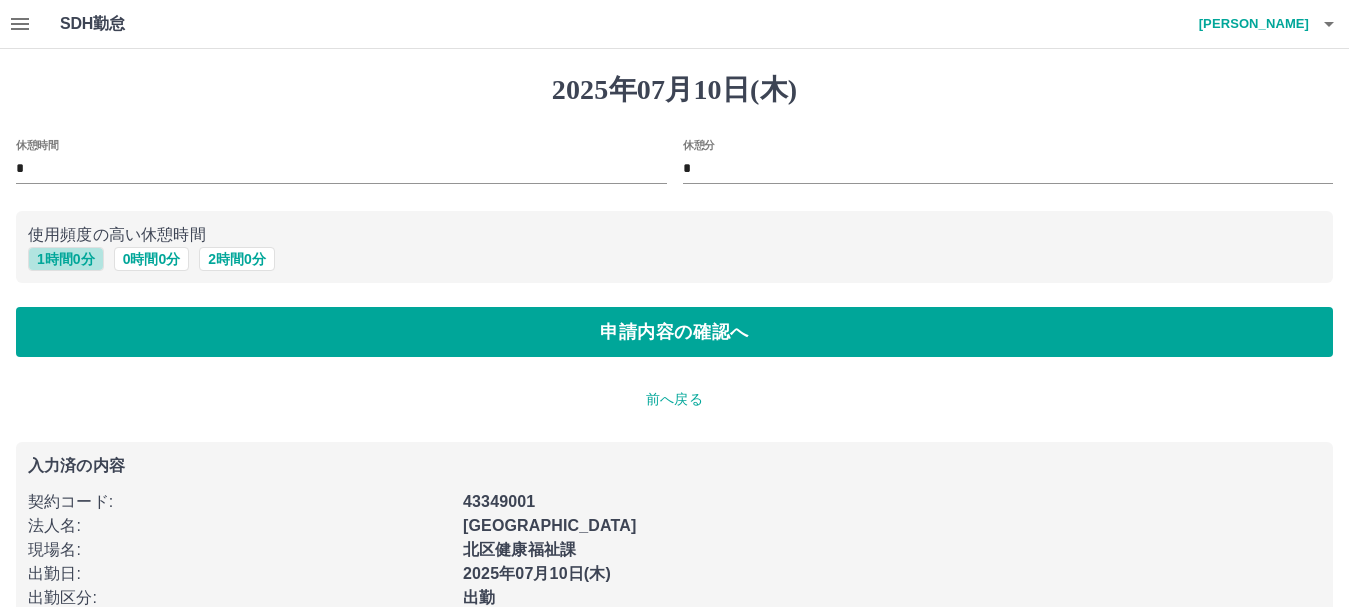 drag, startPoint x: 69, startPoint y: 255, endPoint x: 96, endPoint y: 284, distance: 39.623226 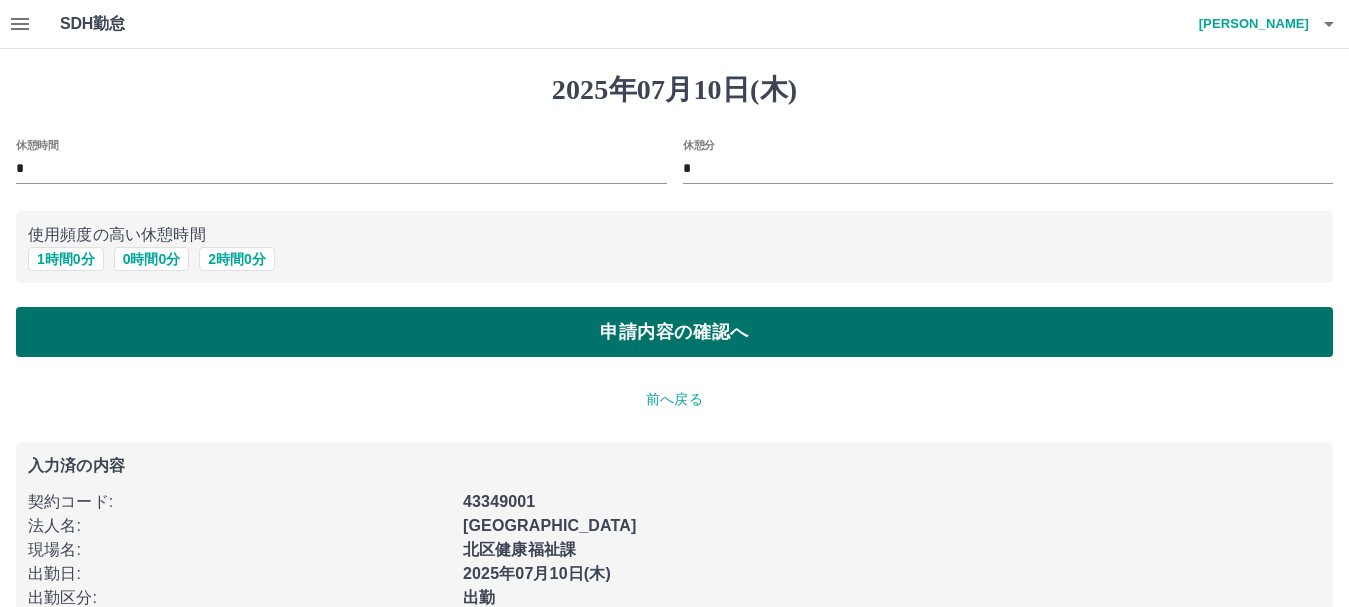 click on "申請内容の確認へ" at bounding box center (674, 332) 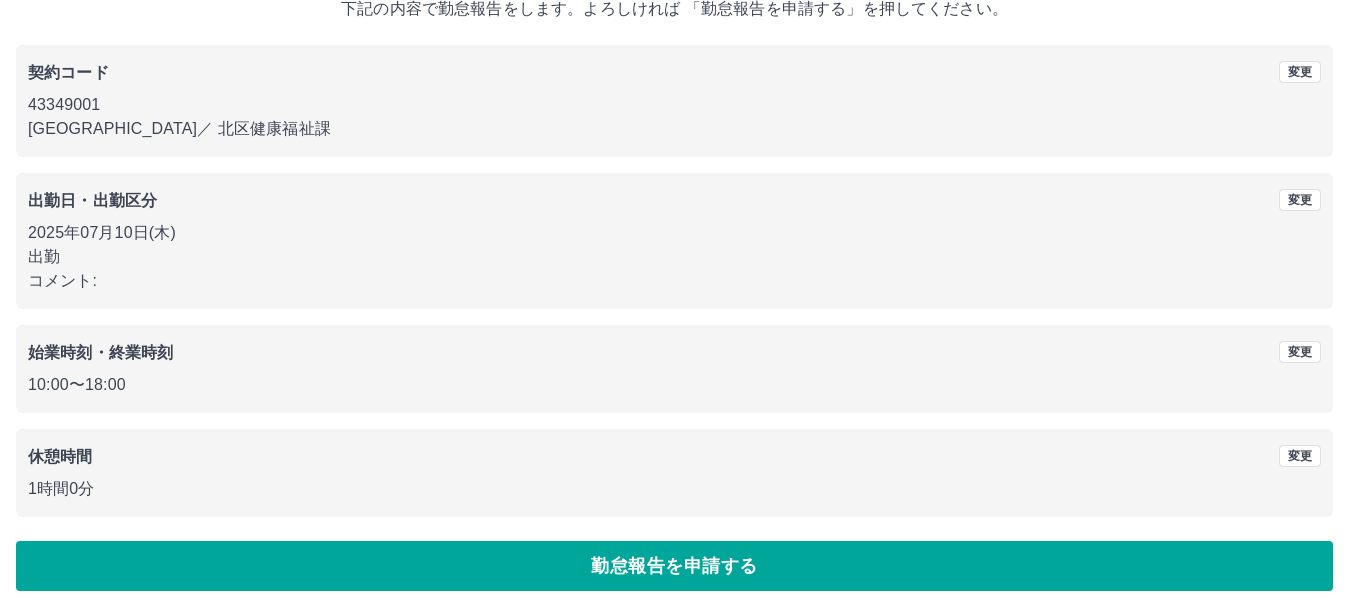scroll, scrollTop: 142, scrollLeft: 0, axis: vertical 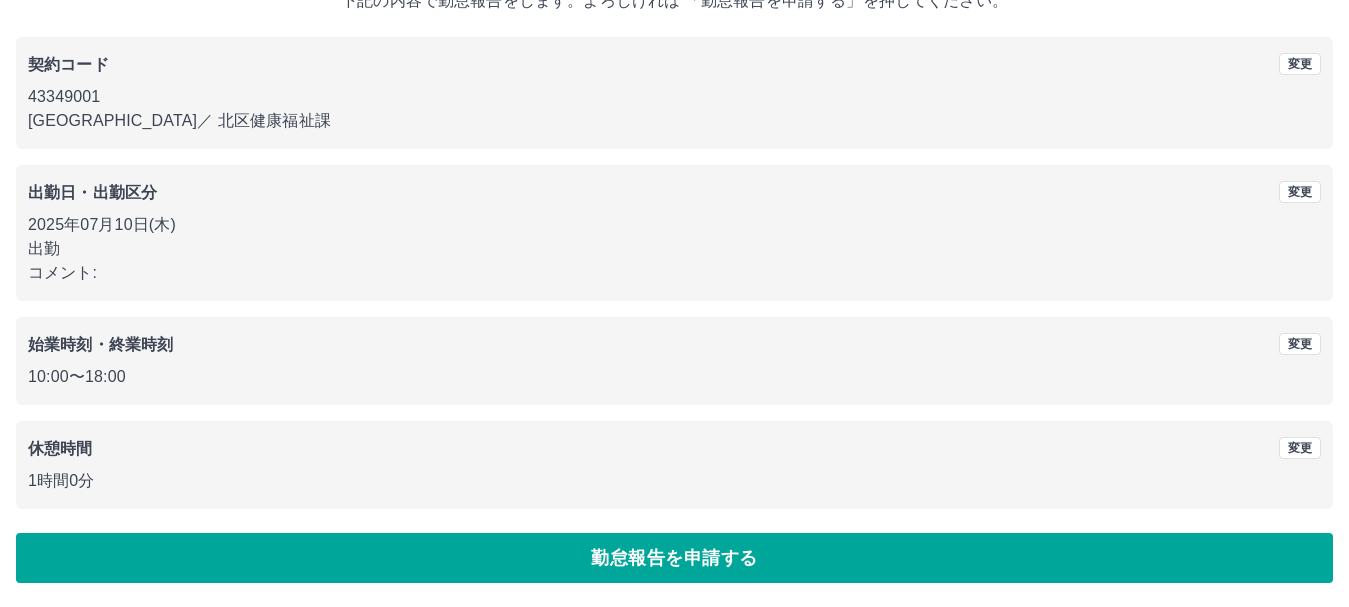 click on "勤怠報告を申請する" at bounding box center [674, 558] 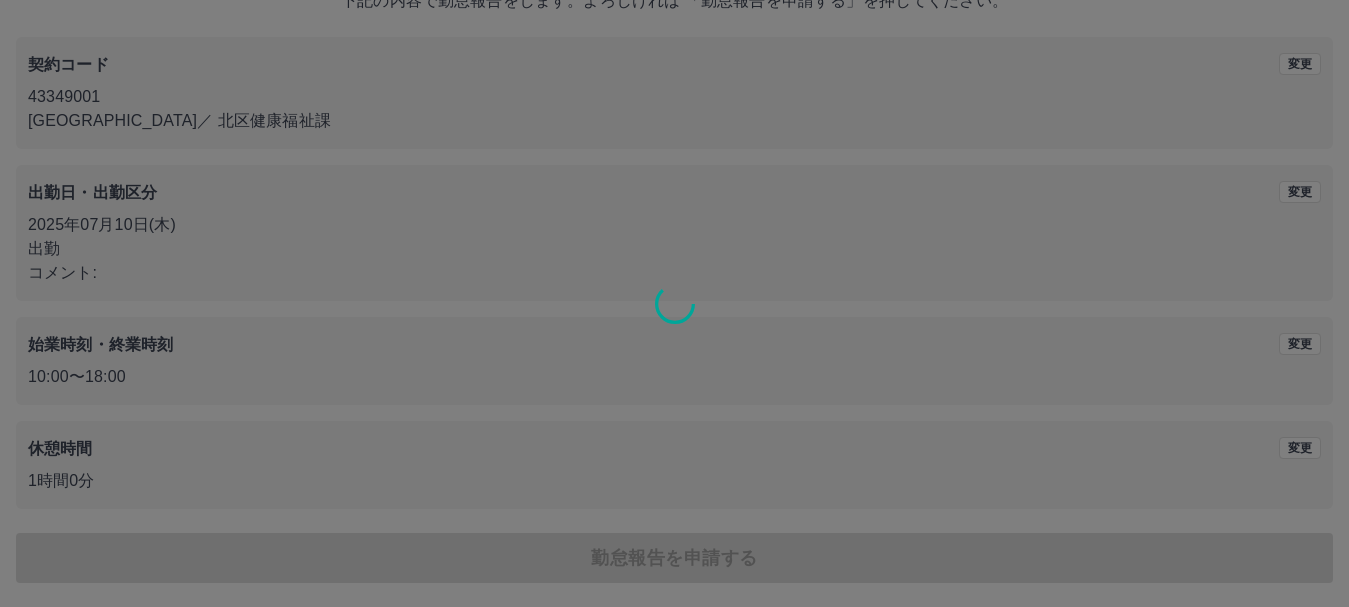 scroll, scrollTop: 0, scrollLeft: 0, axis: both 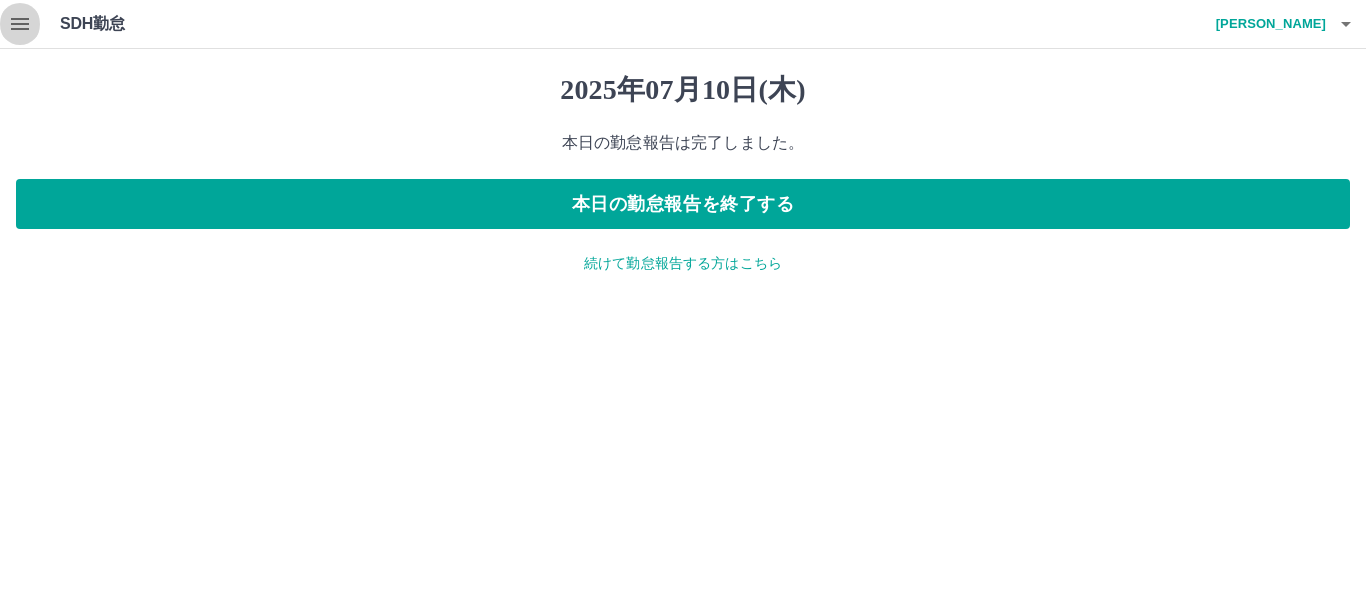click 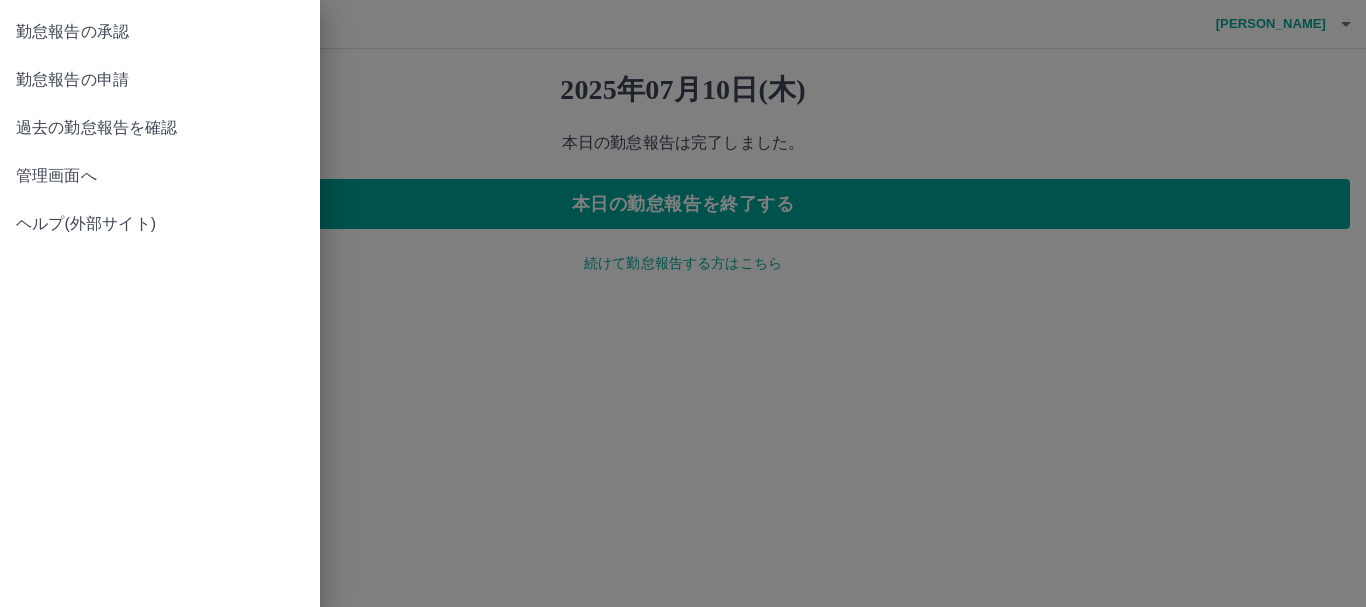 click on "勤怠報告の承認" at bounding box center (160, 32) 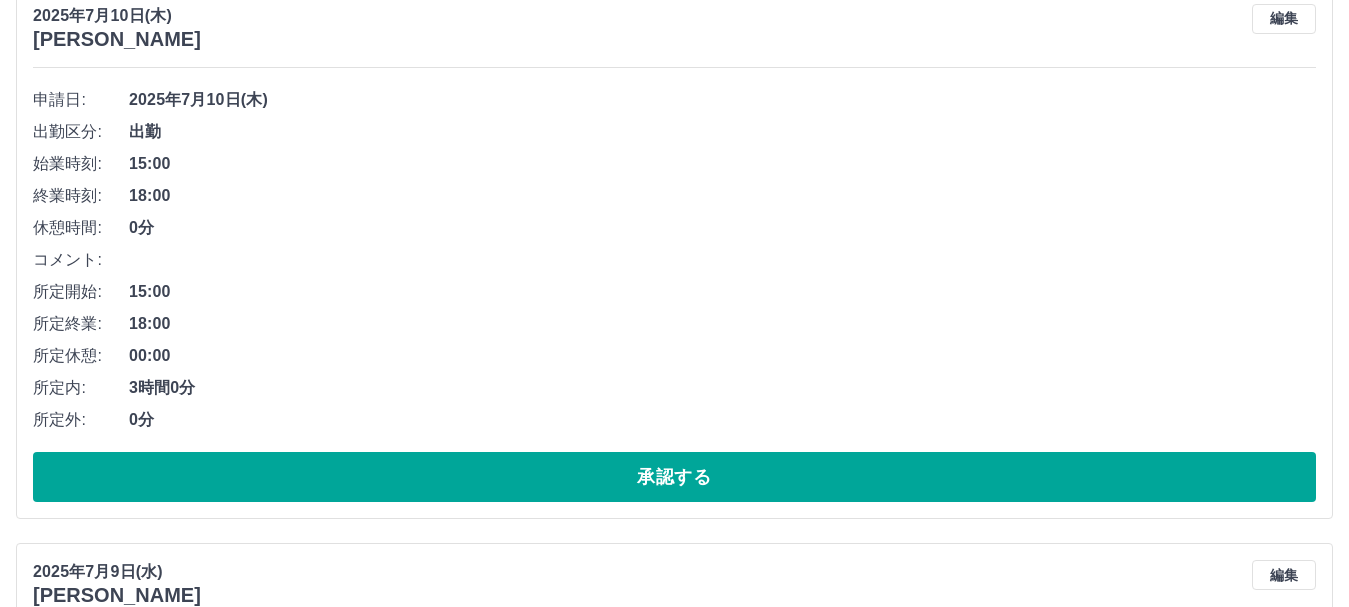 scroll, scrollTop: 3500, scrollLeft: 0, axis: vertical 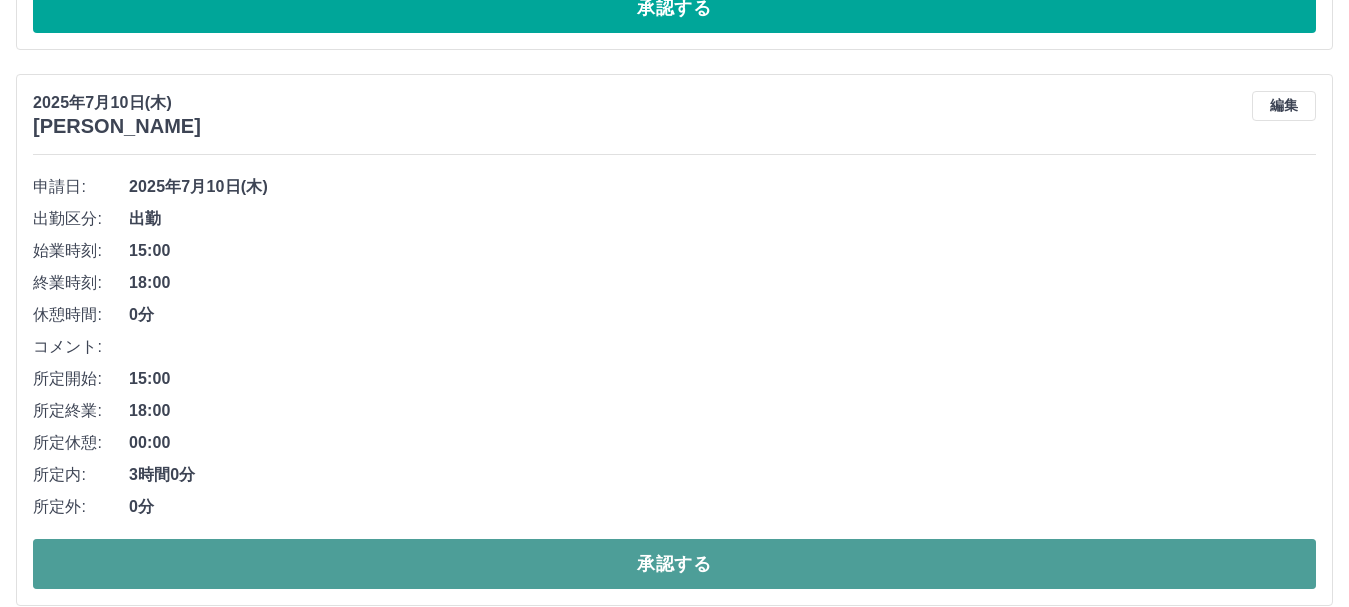 click on "承認する" at bounding box center (674, 564) 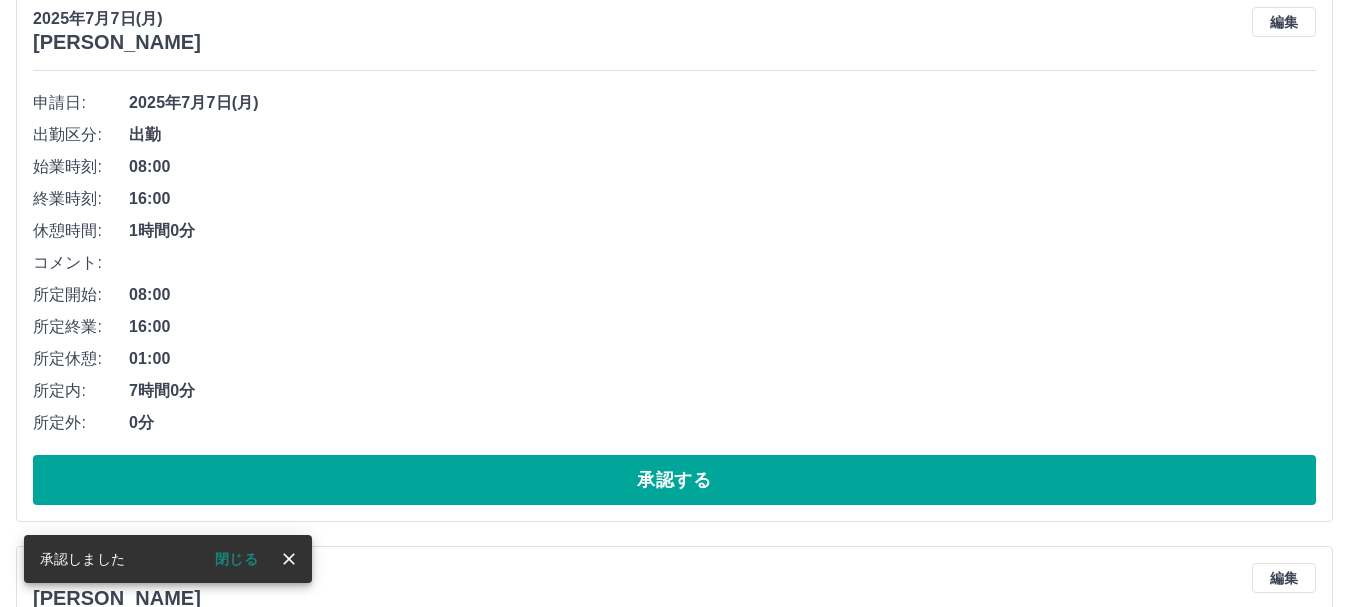 scroll, scrollTop: 9100, scrollLeft: 0, axis: vertical 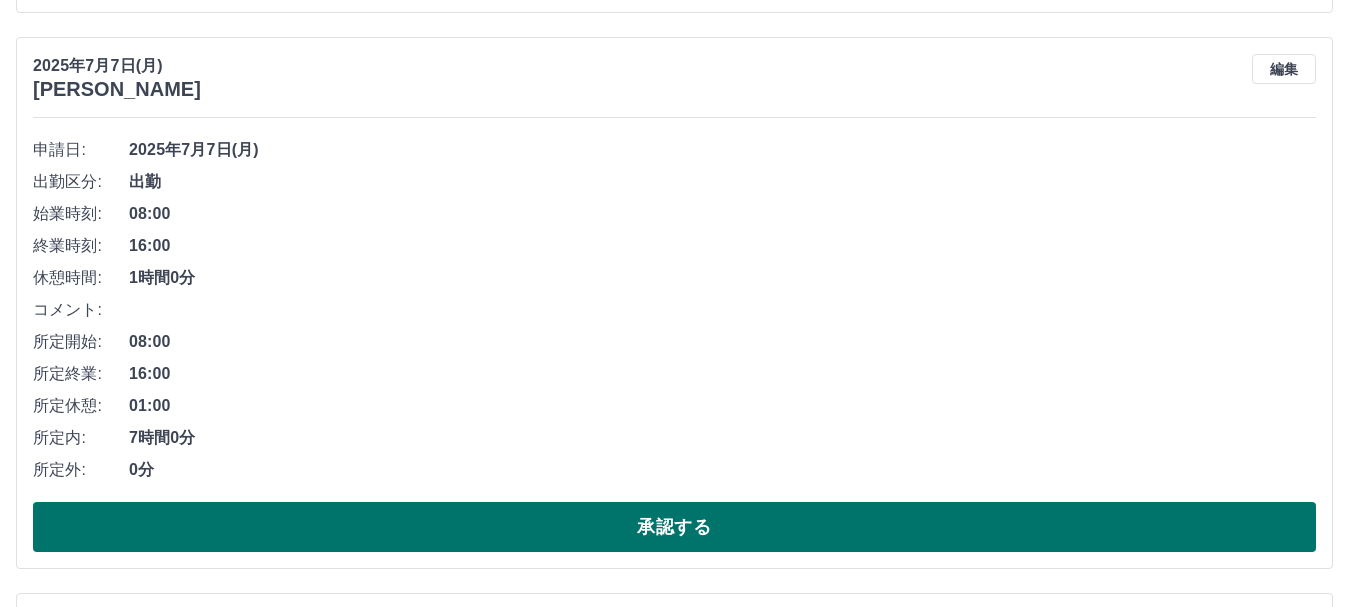 click on "承認する" at bounding box center [674, 527] 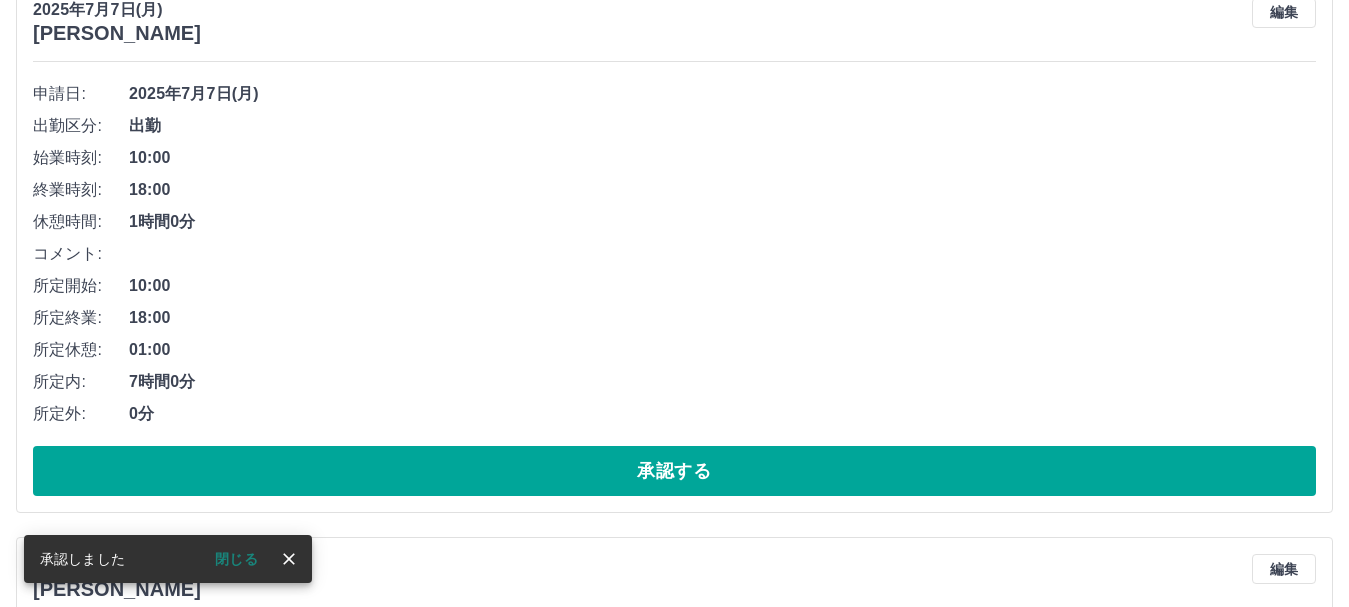scroll, scrollTop: 8500, scrollLeft: 0, axis: vertical 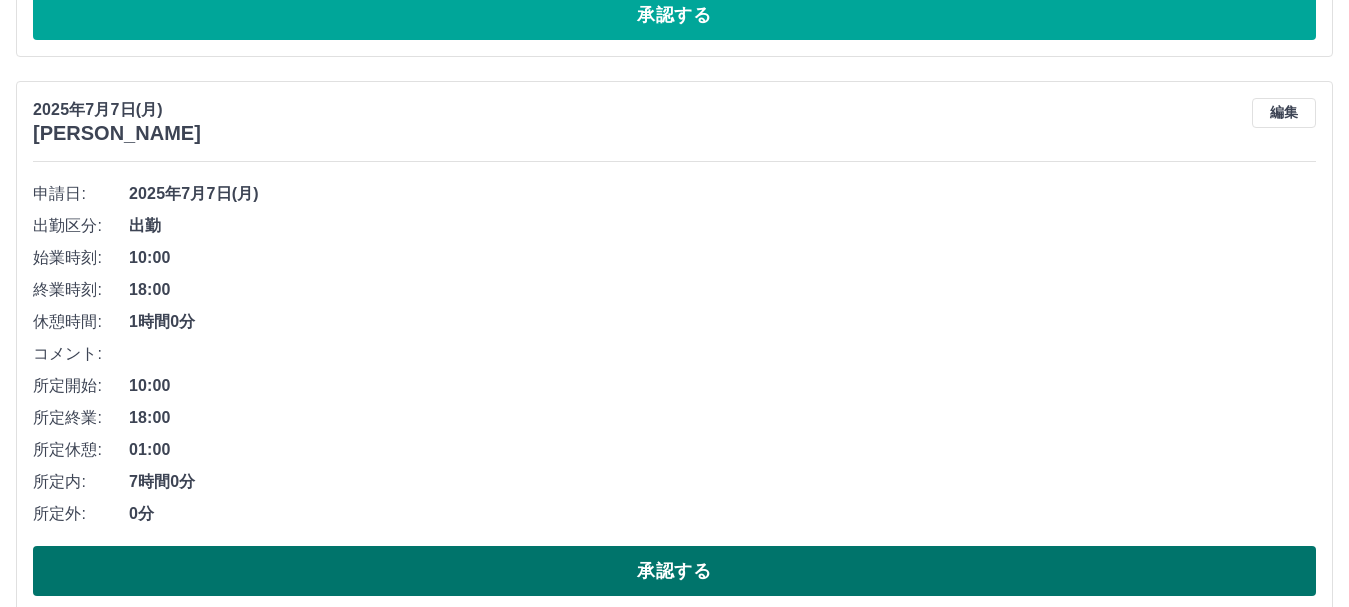 click on "承認する" at bounding box center [674, 571] 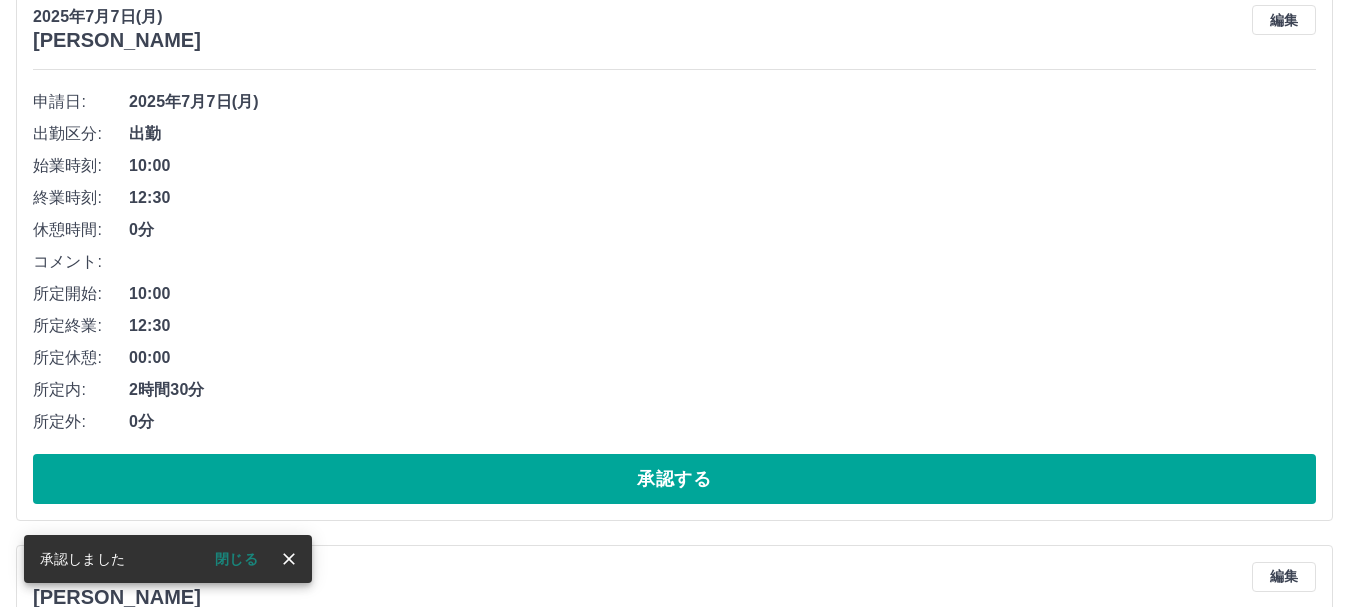 scroll, scrollTop: 8000, scrollLeft: 0, axis: vertical 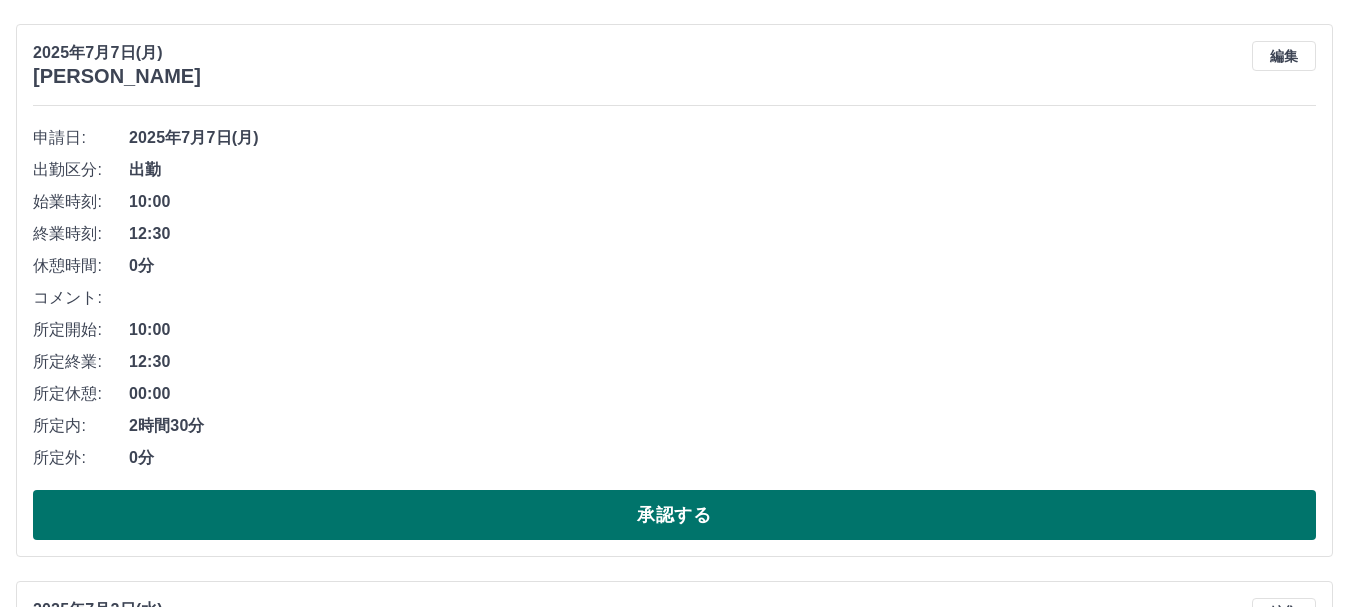 click on "承認する" at bounding box center (674, 515) 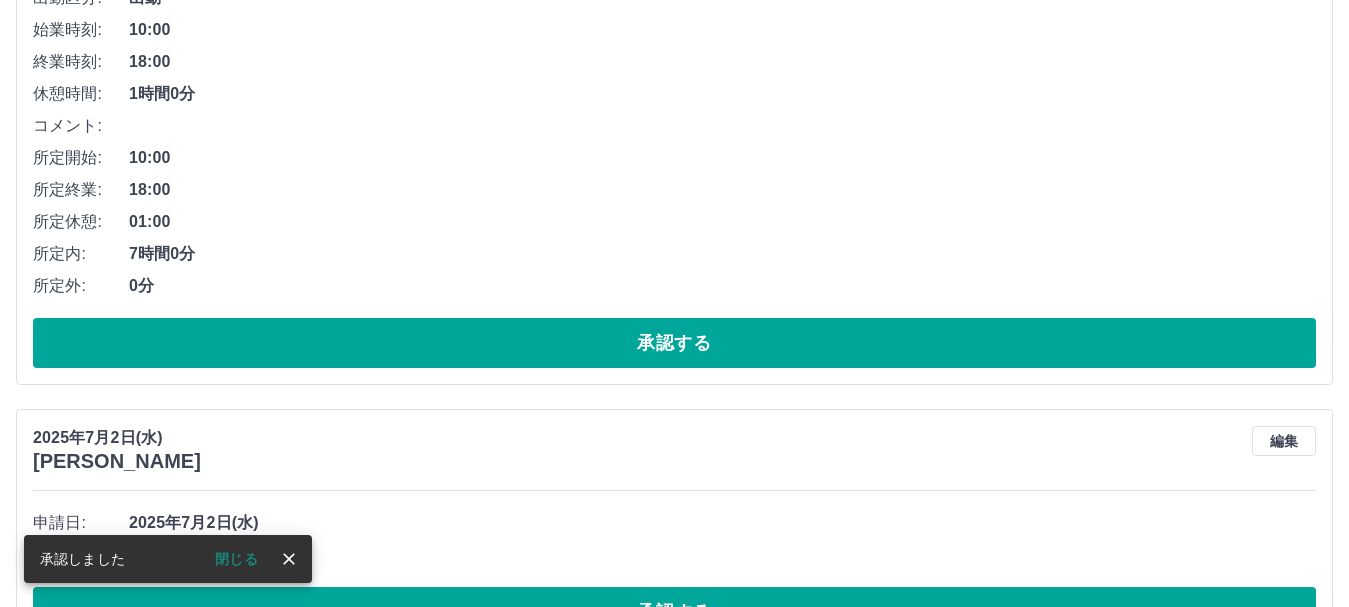 scroll, scrollTop: 7500, scrollLeft: 0, axis: vertical 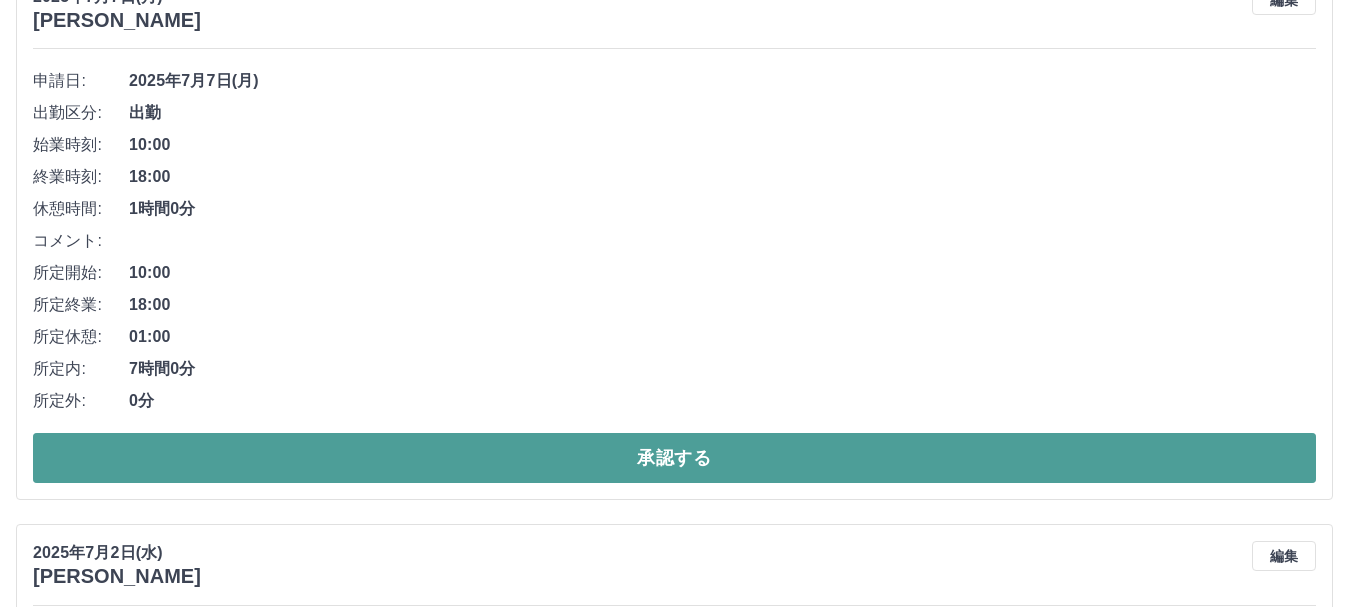 click on "承認する" at bounding box center [674, 458] 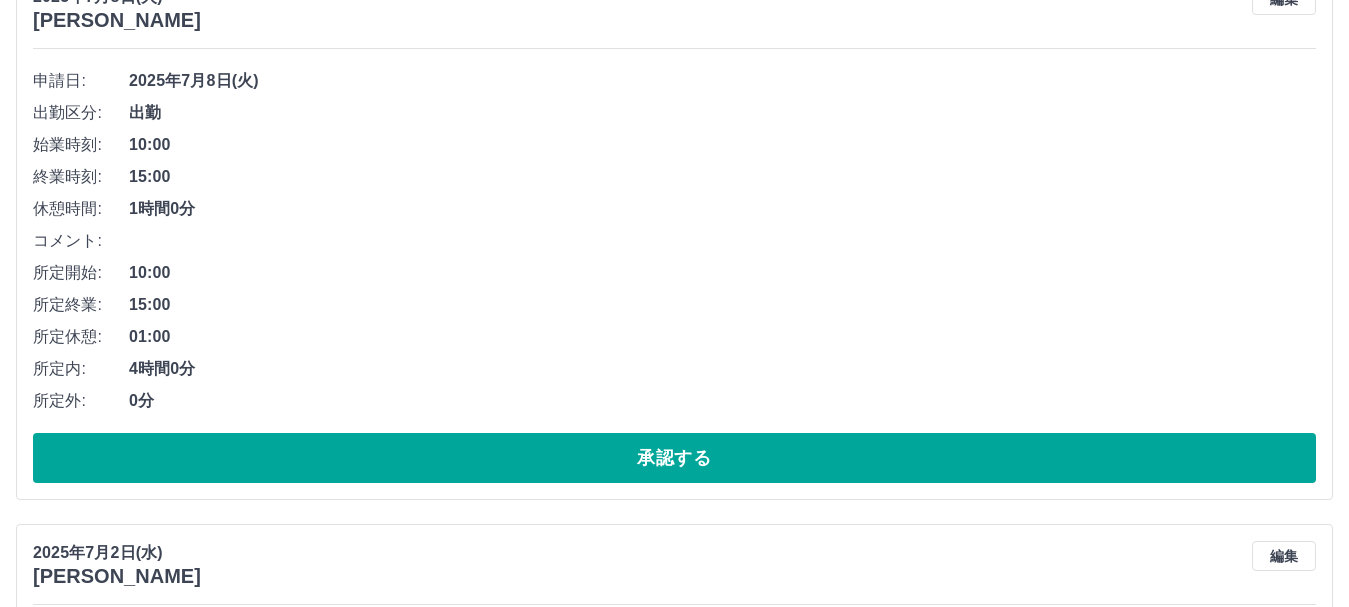 scroll, scrollTop: 6844, scrollLeft: 0, axis: vertical 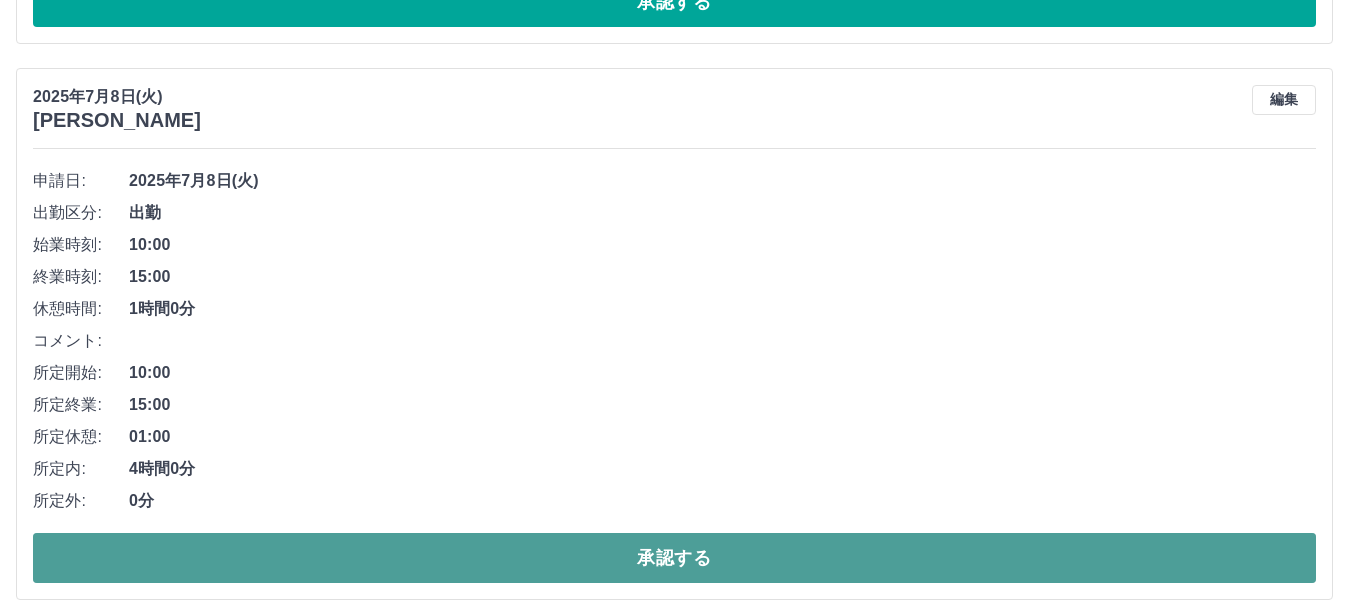 click on "承認する" at bounding box center [674, 558] 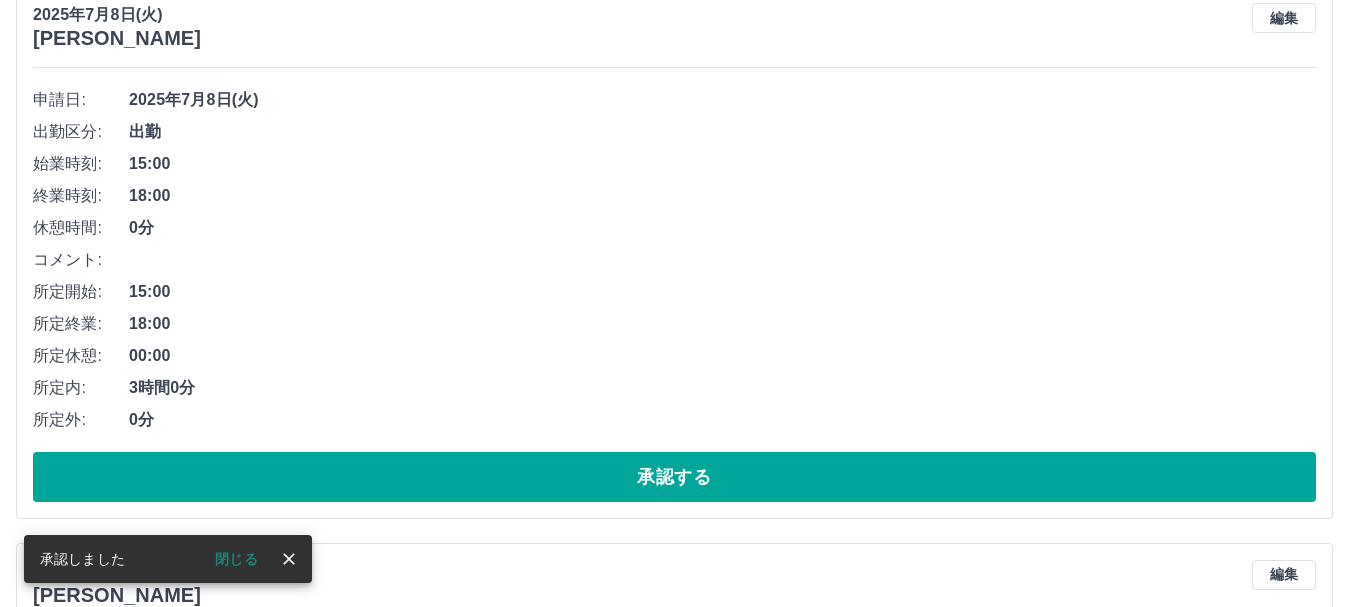 scroll, scrollTop: 6344, scrollLeft: 0, axis: vertical 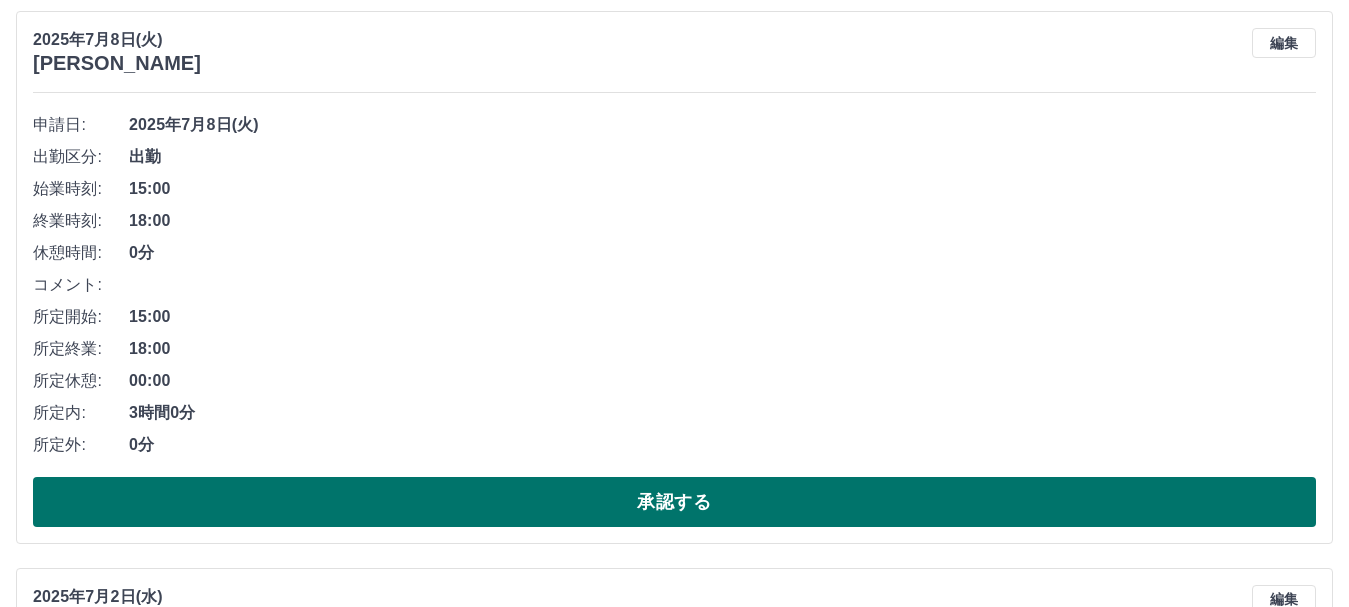 click on "承認する" at bounding box center [674, 502] 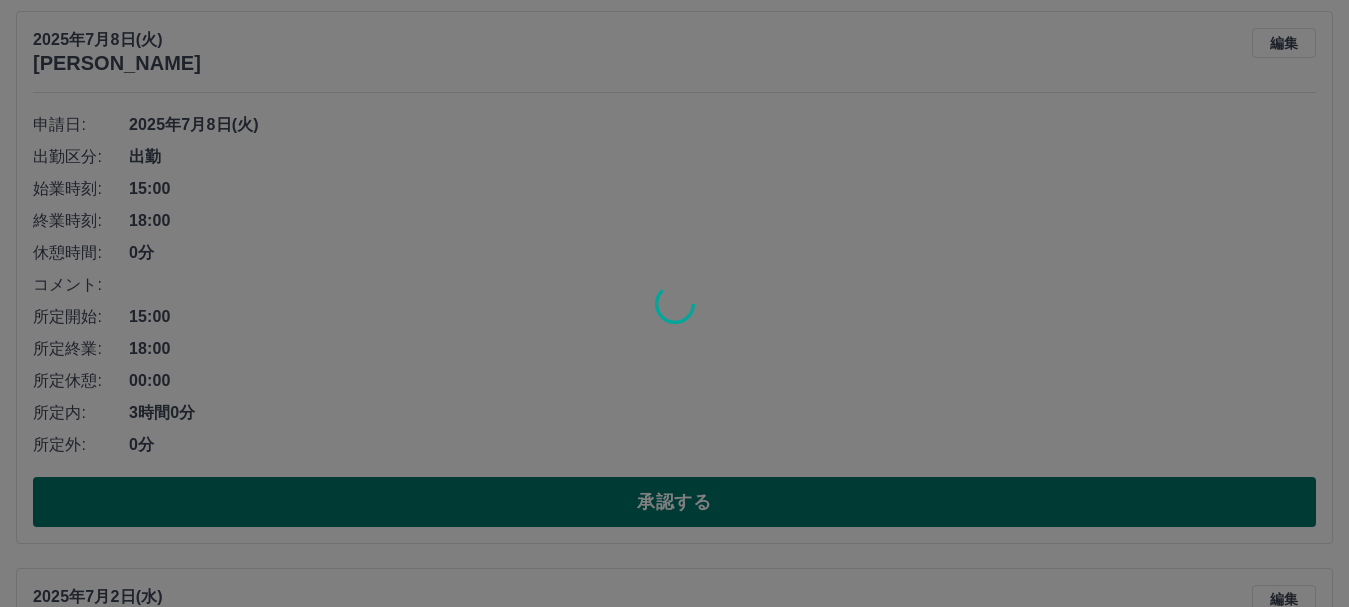 scroll, scrollTop: 5787, scrollLeft: 0, axis: vertical 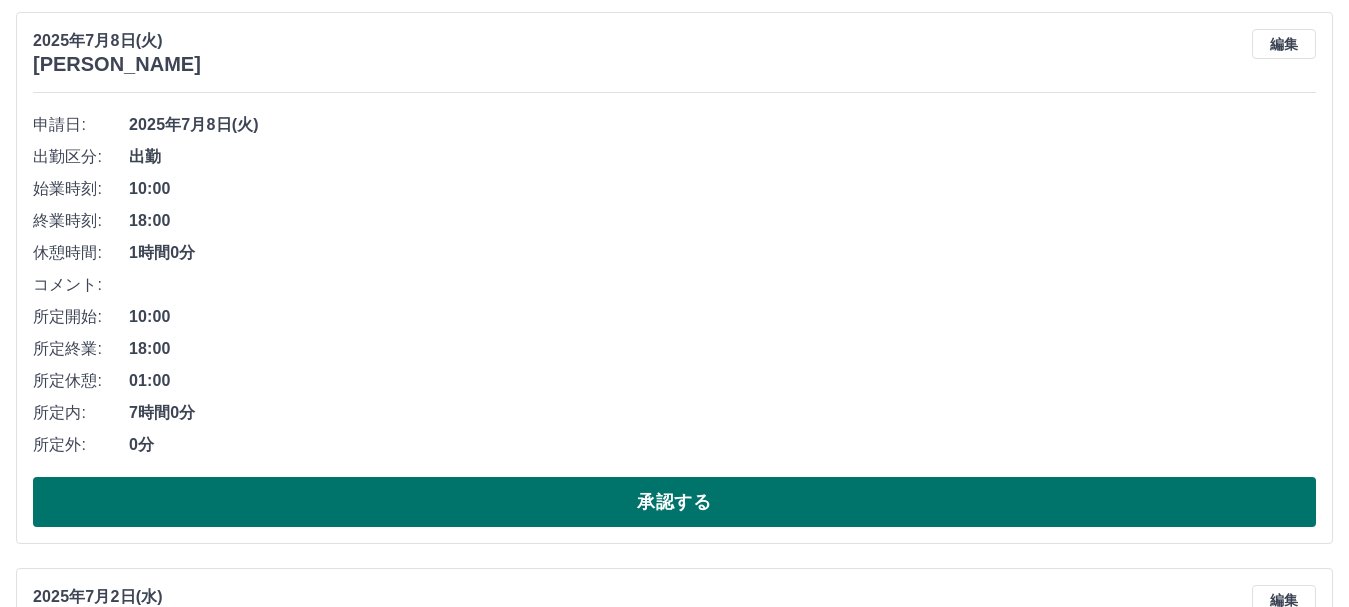 click on "承認する" at bounding box center (674, 502) 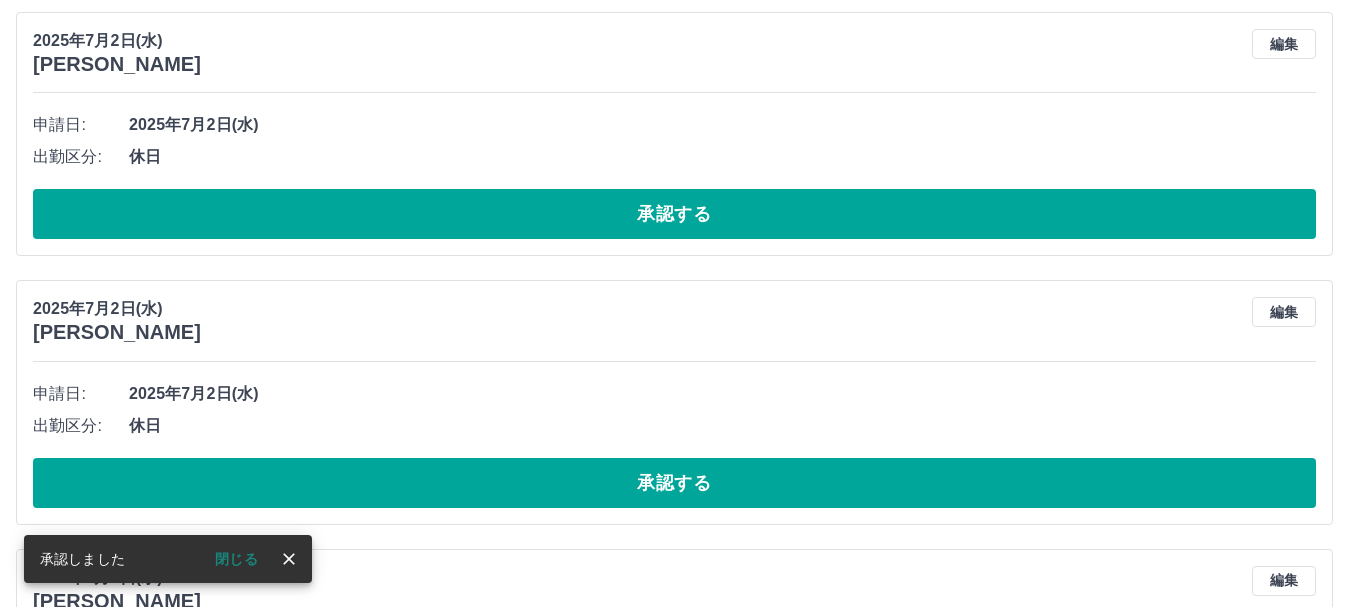 scroll, scrollTop: 5231, scrollLeft: 0, axis: vertical 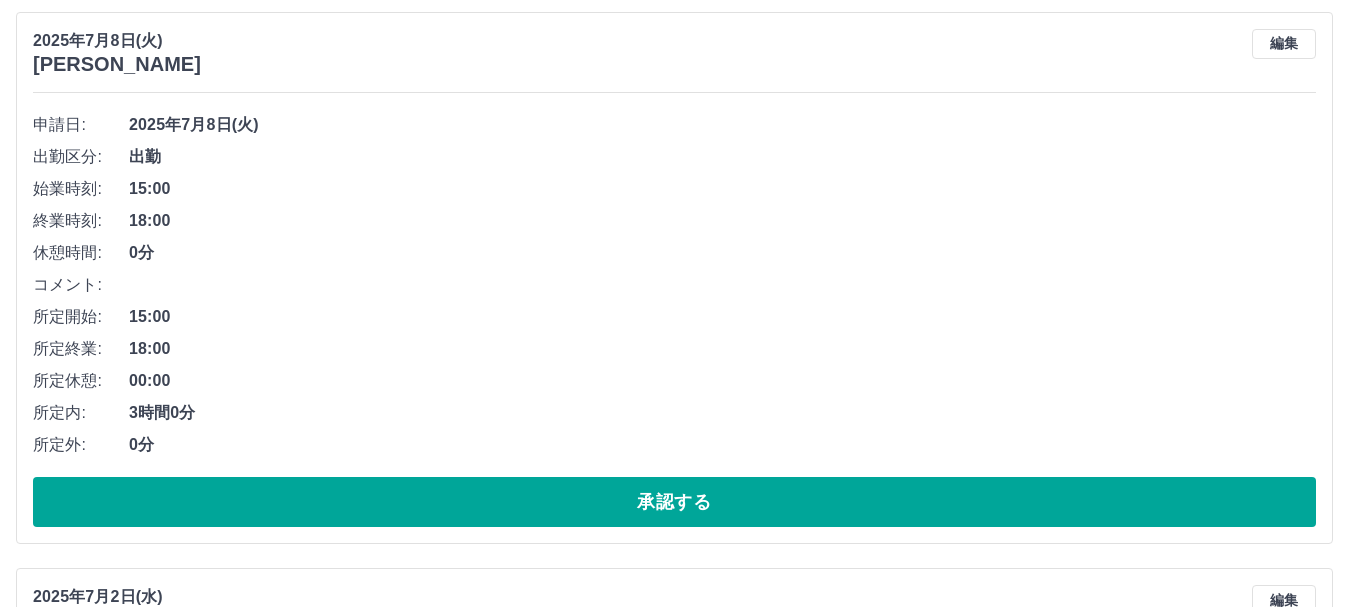 click on "承認する" at bounding box center [674, 502] 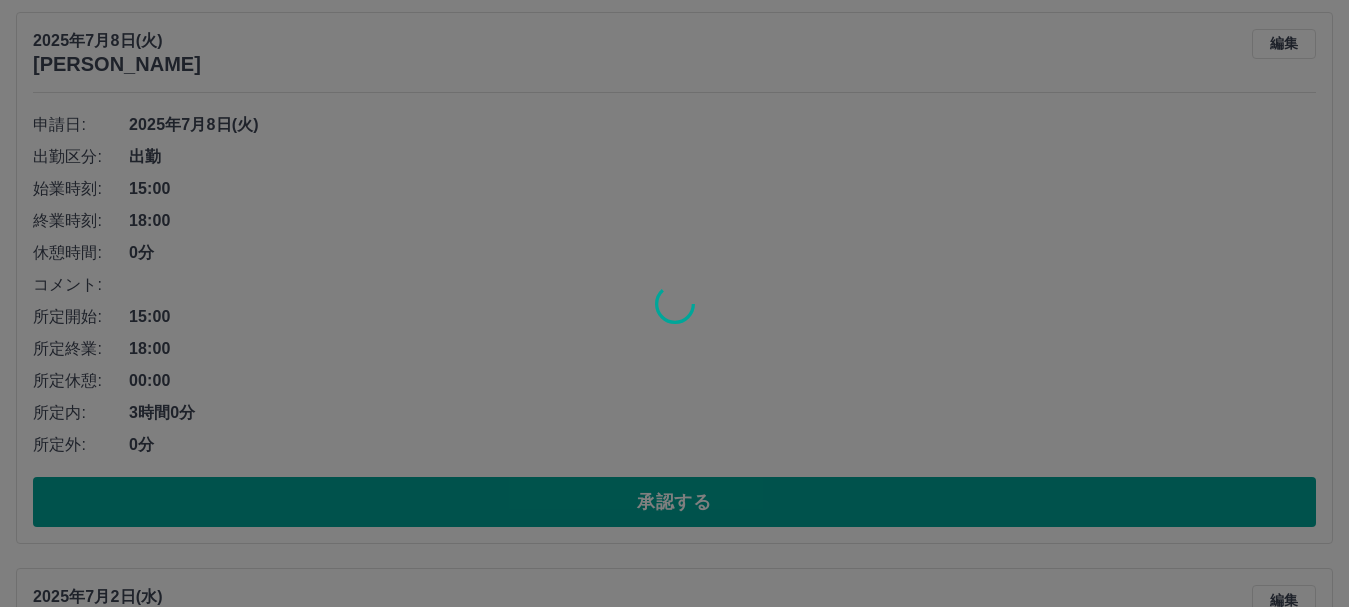 scroll, scrollTop: 4675, scrollLeft: 0, axis: vertical 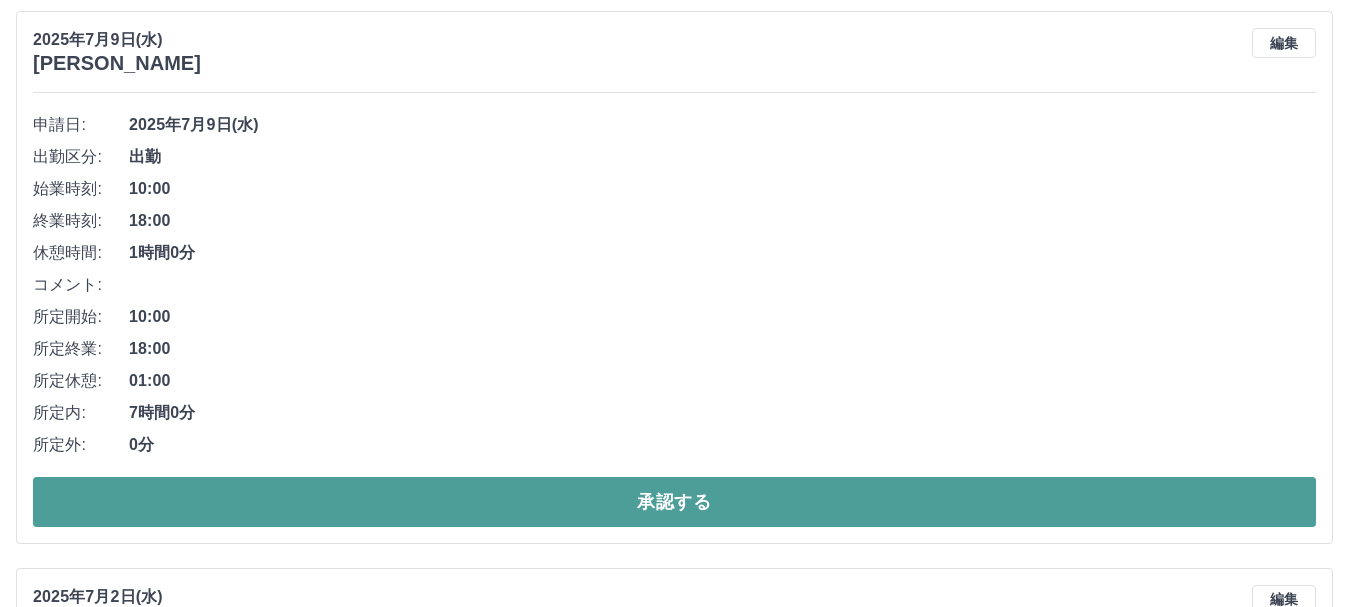 click on "承認する" at bounding box center (674, 502) 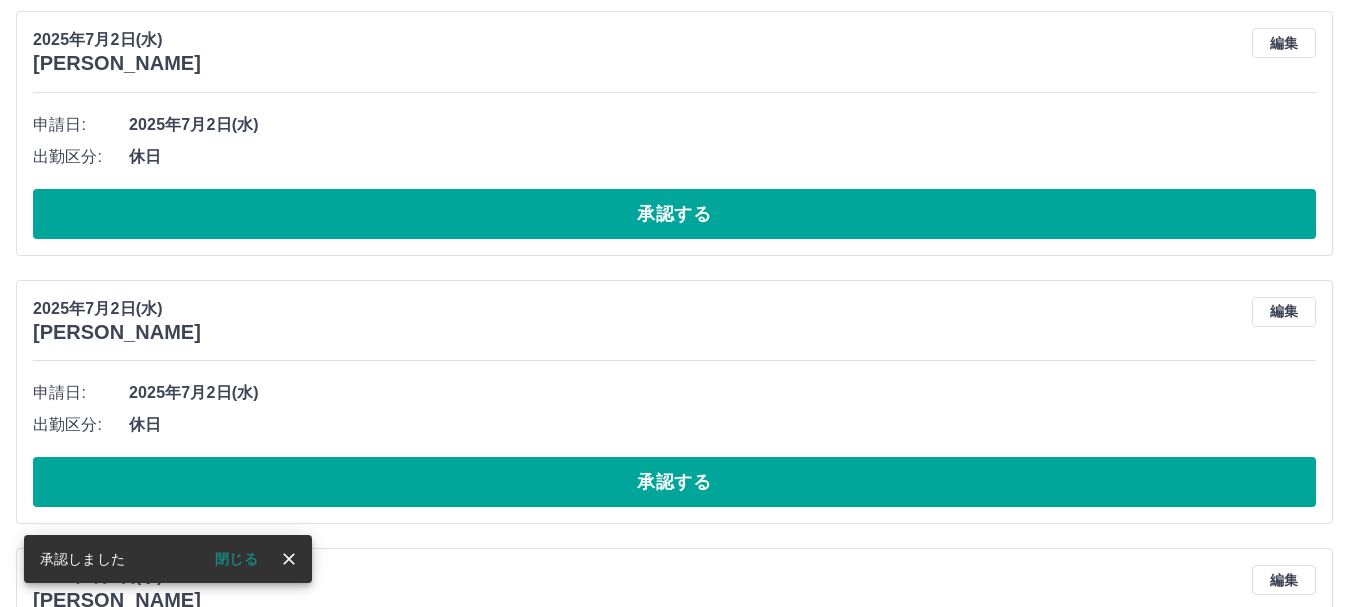 scroll, scrollTop: 4118, scrollLeft: 0, axis: vertical 